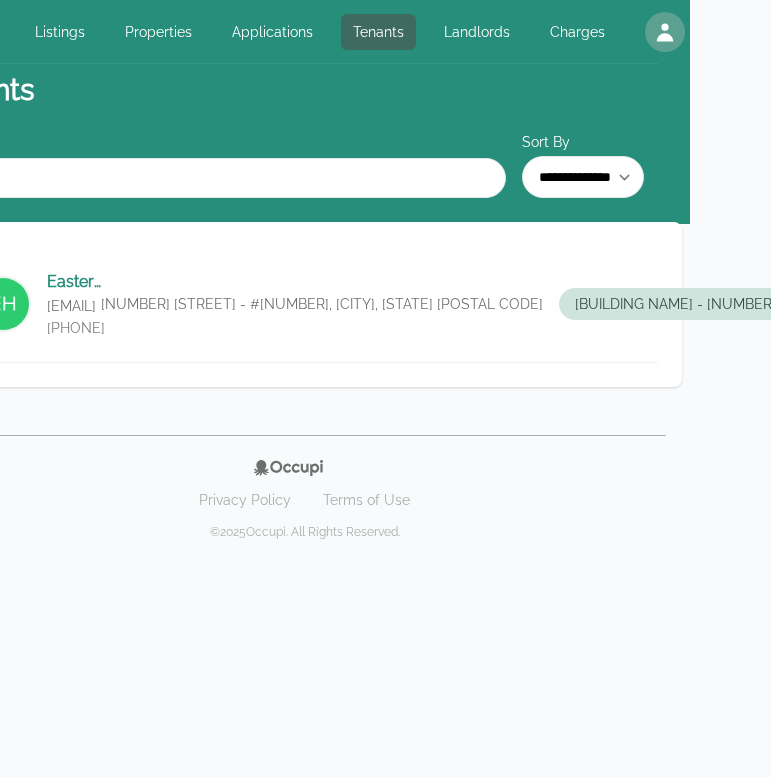scroll, scrollTop: 0, scrollLeft: 0, axis: both 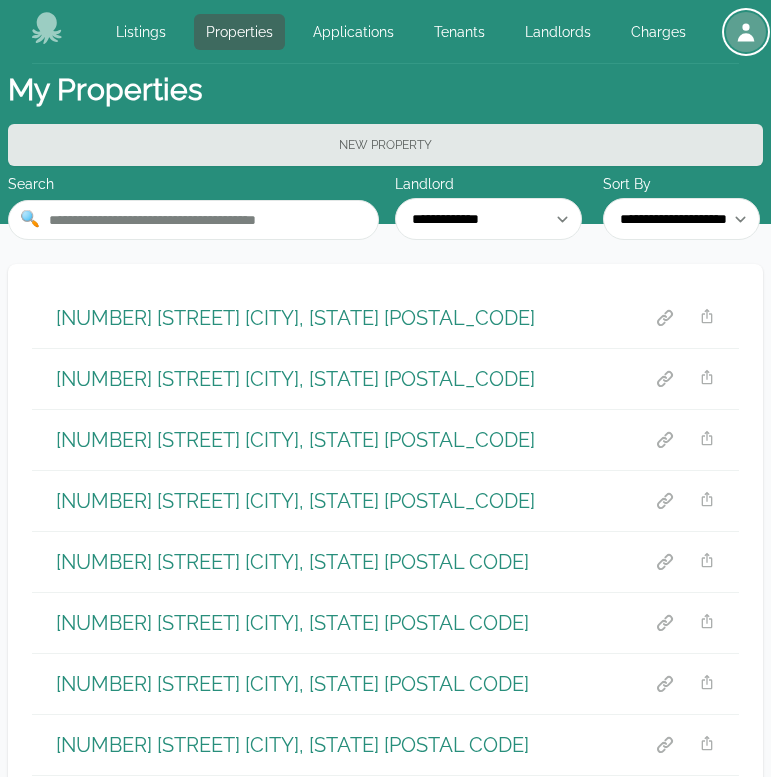 click 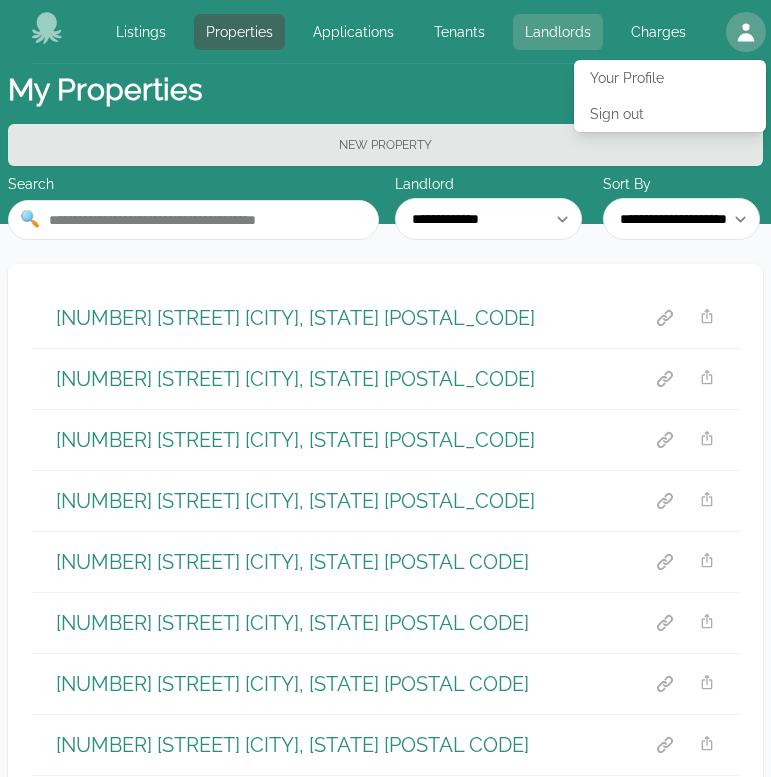 click on "Landlords" at bounding box center [558, 32] 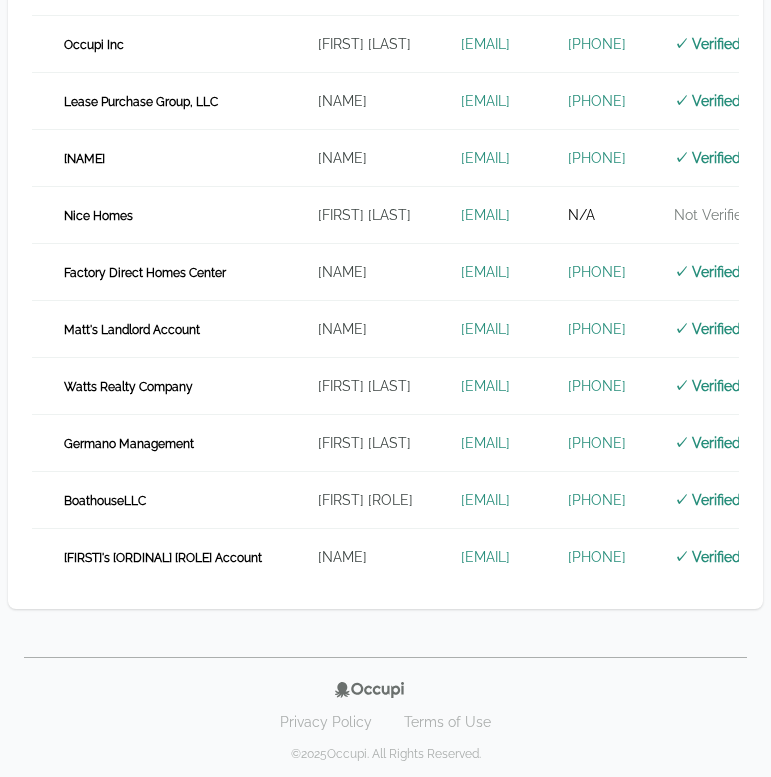 scroll, scrollTop: 582, scrollLeft: 0, axis: vertical 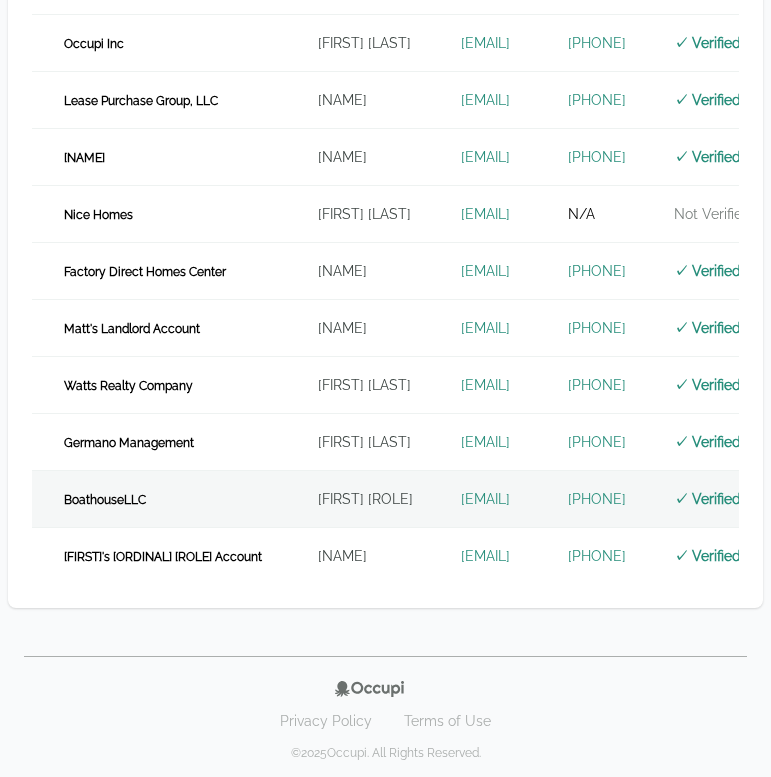 click on "Paul DLandlord" at bounding box center (365, 499) 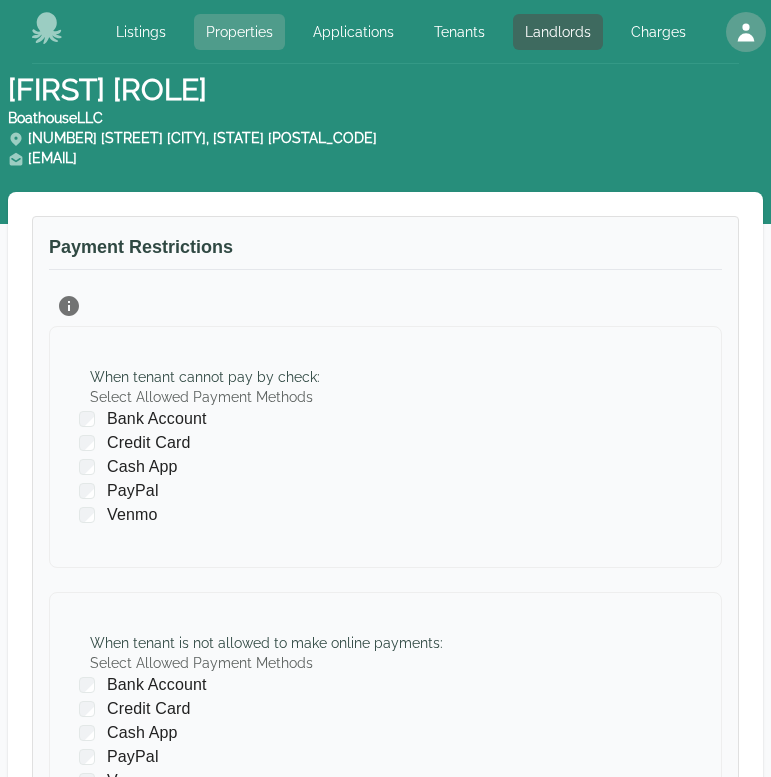 click on "Properties" at bounding box center (239, 32) 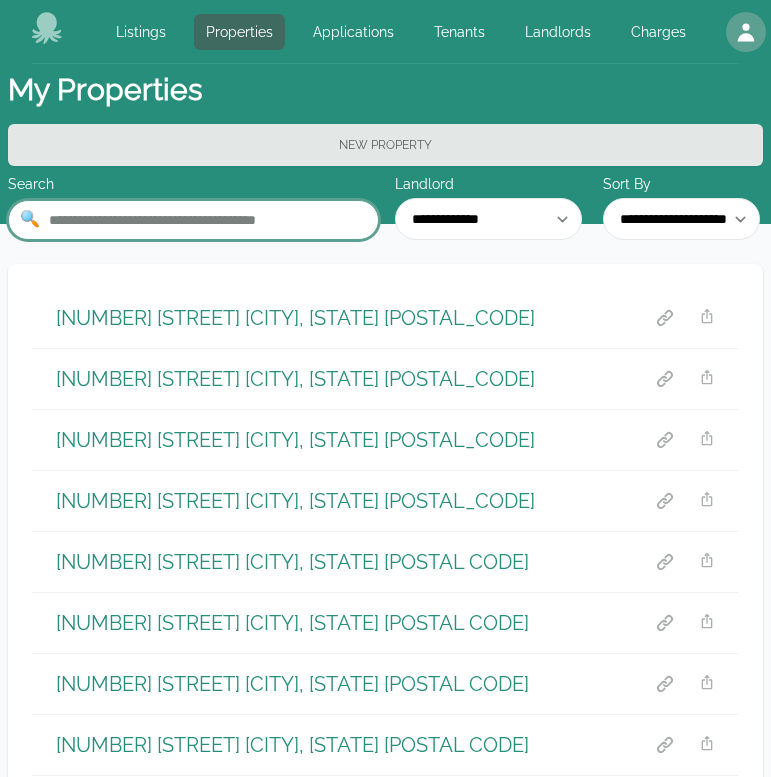 click at bounding box center (193, 220) 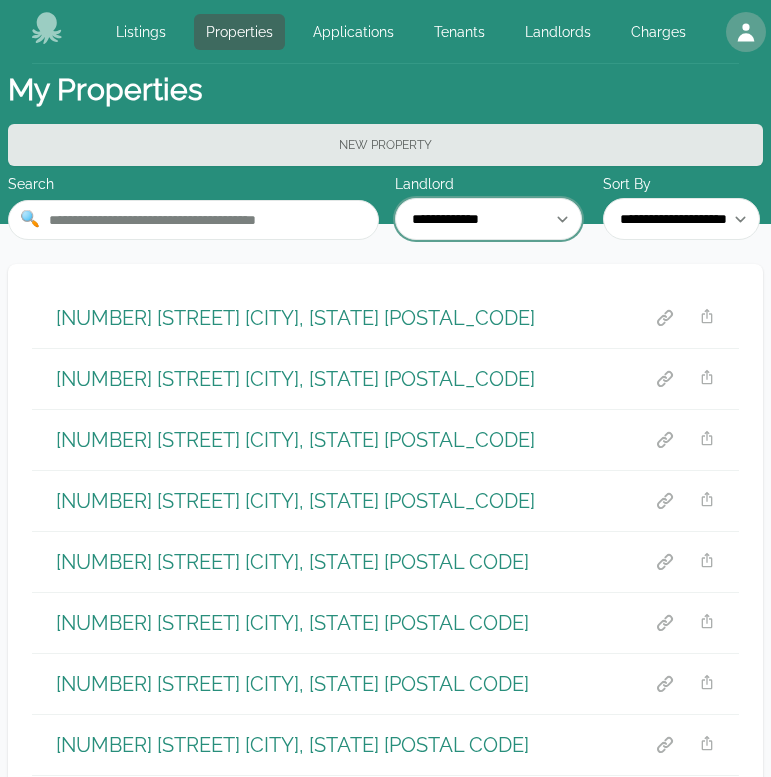 click on "**********" at bounding box center [488, 219] 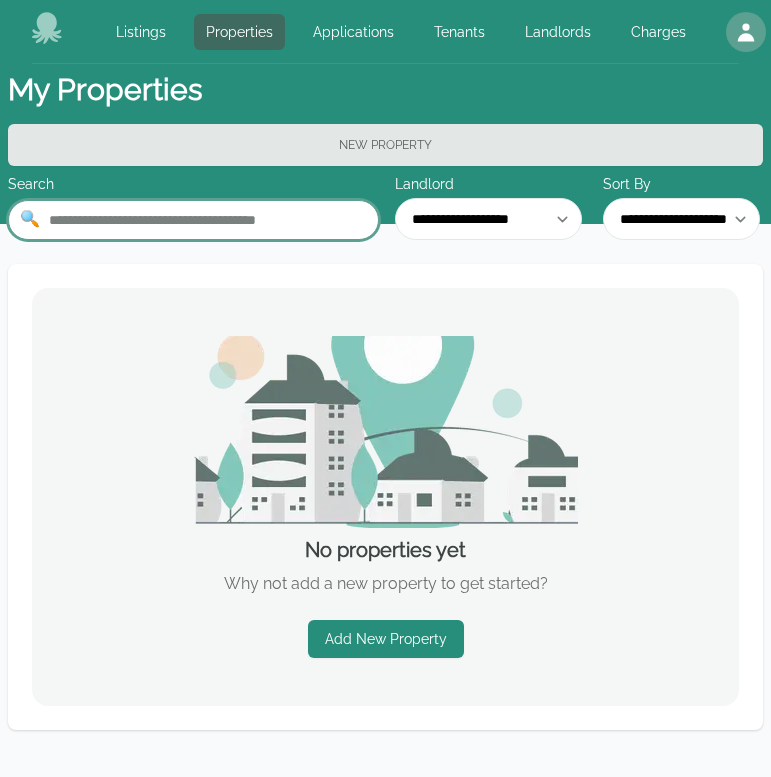 click at bounding box center [193, 220] 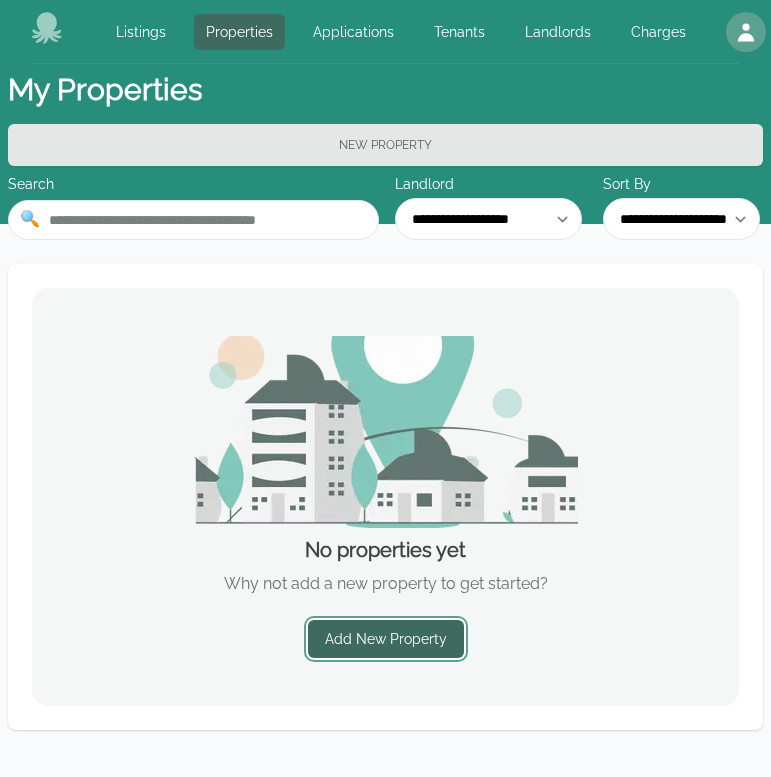 click on "Add New Property" at bounding box center (386, 639) 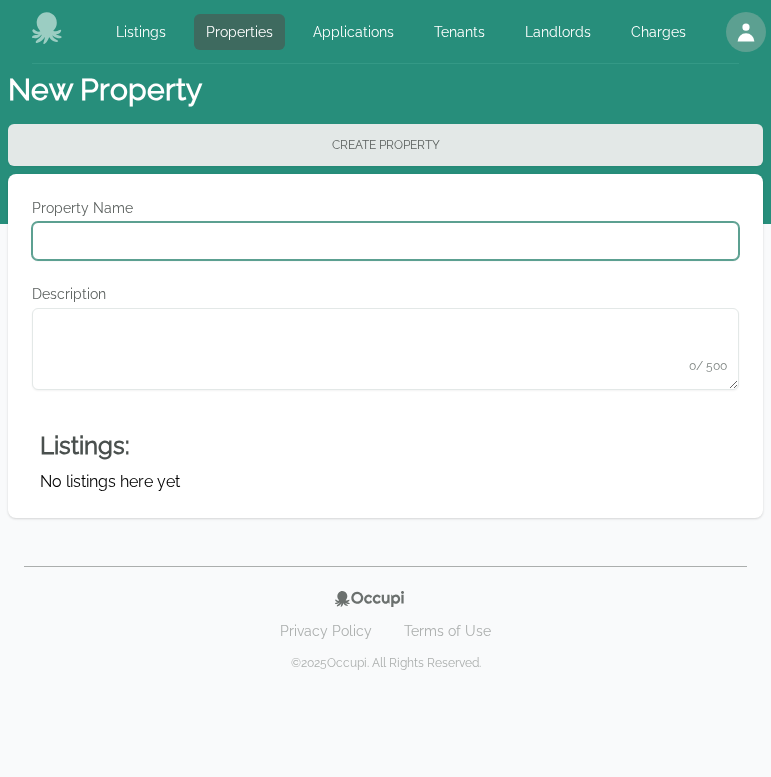 click on "Property Name" at bounding box center [385, 241] 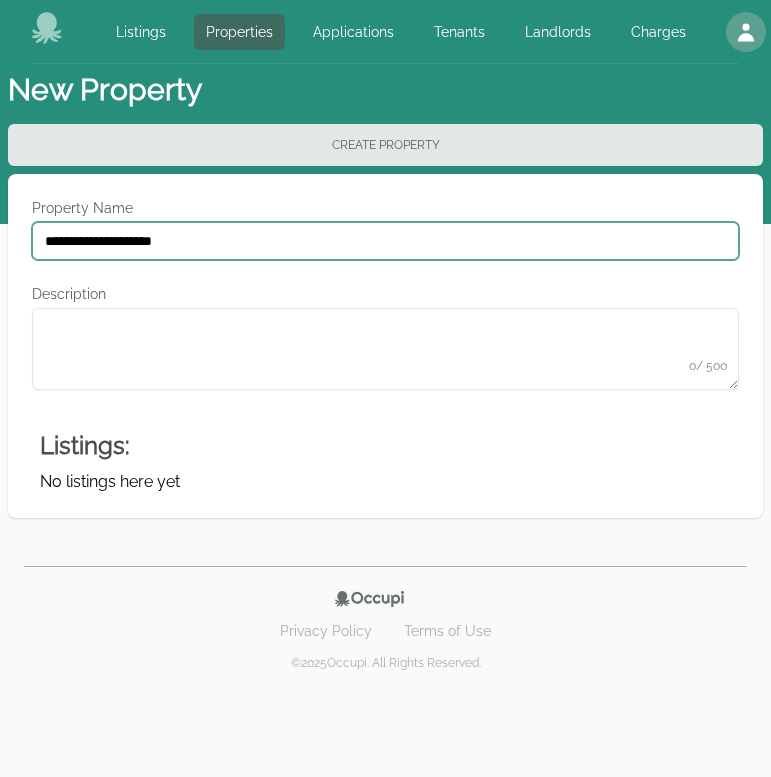 click on "**********" at bounding box center [385, 241] 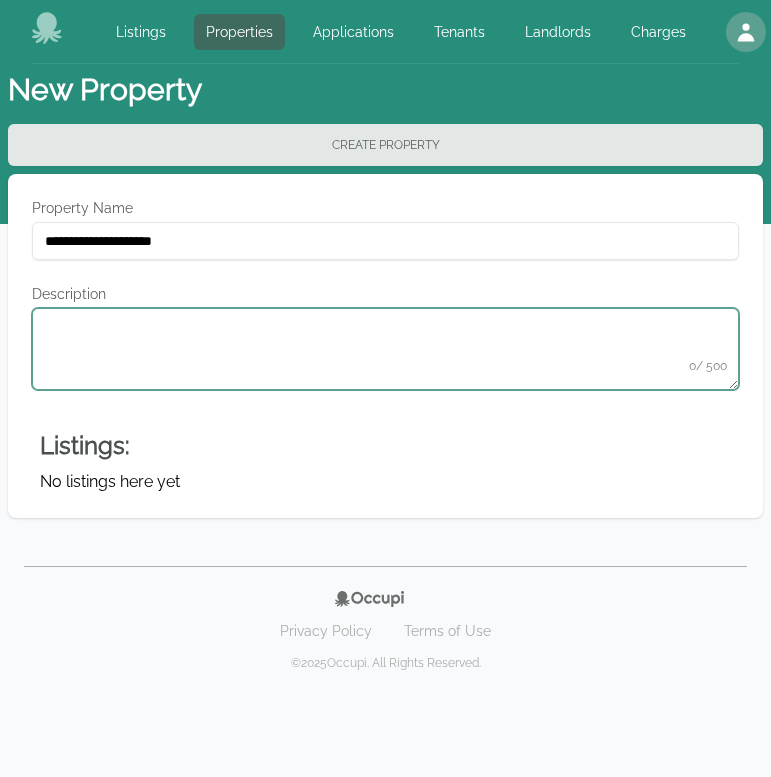click on "Description" at bounding box center [385, 349] 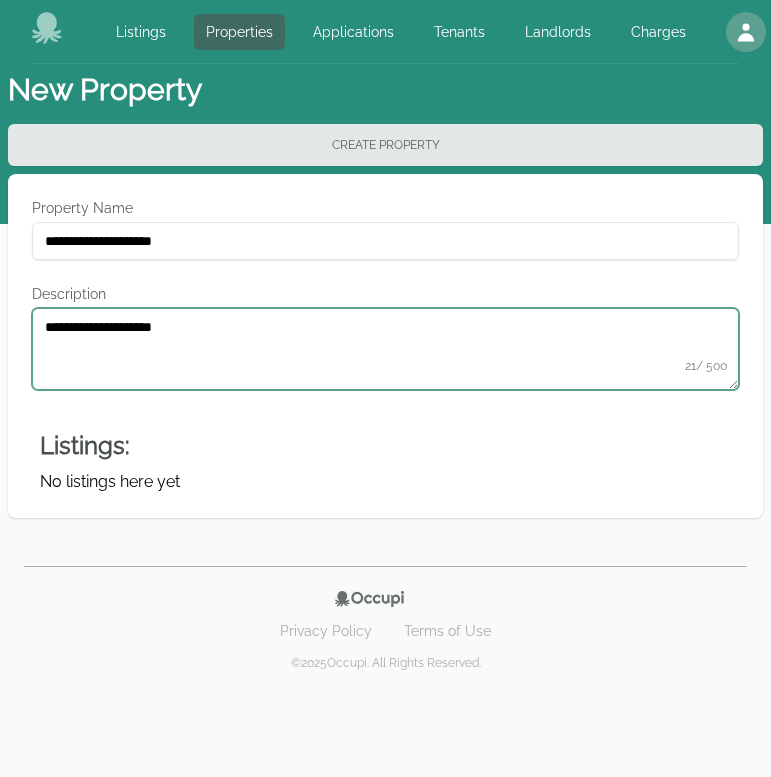 click on "**********" at bounding box center (385, 349) 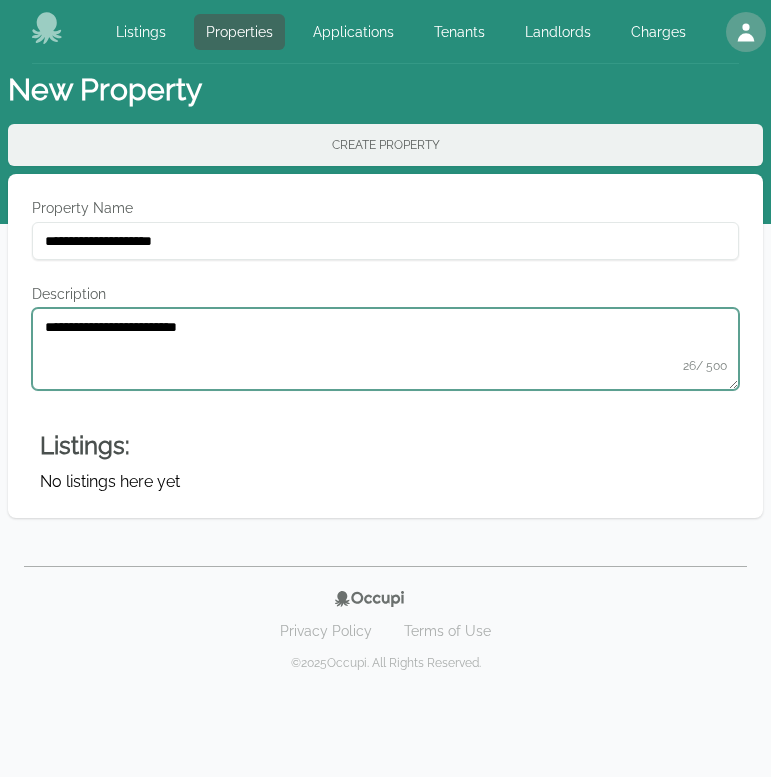 type on "**********" 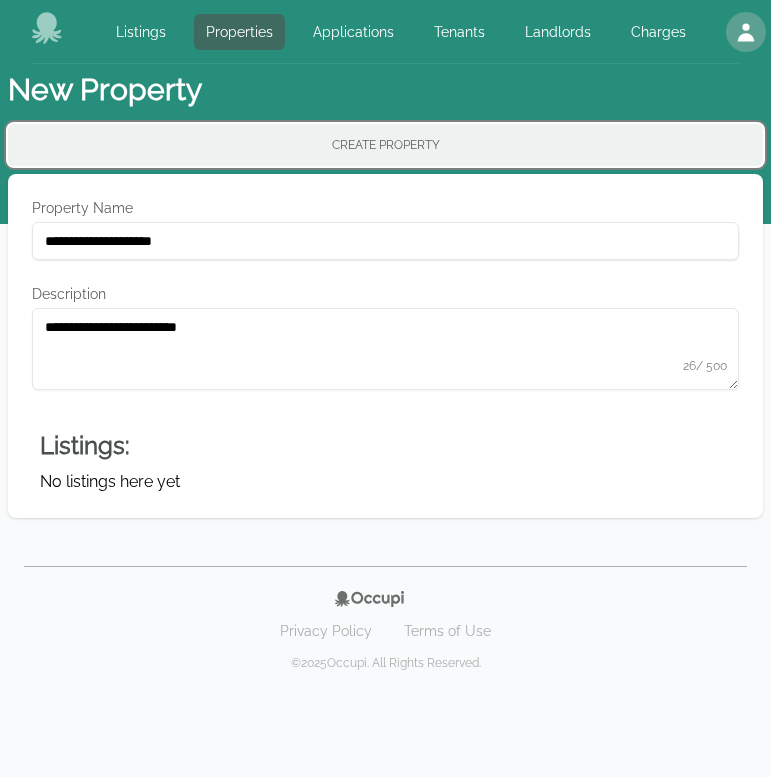 click on "Create Property" at bounding box center [385, 145] 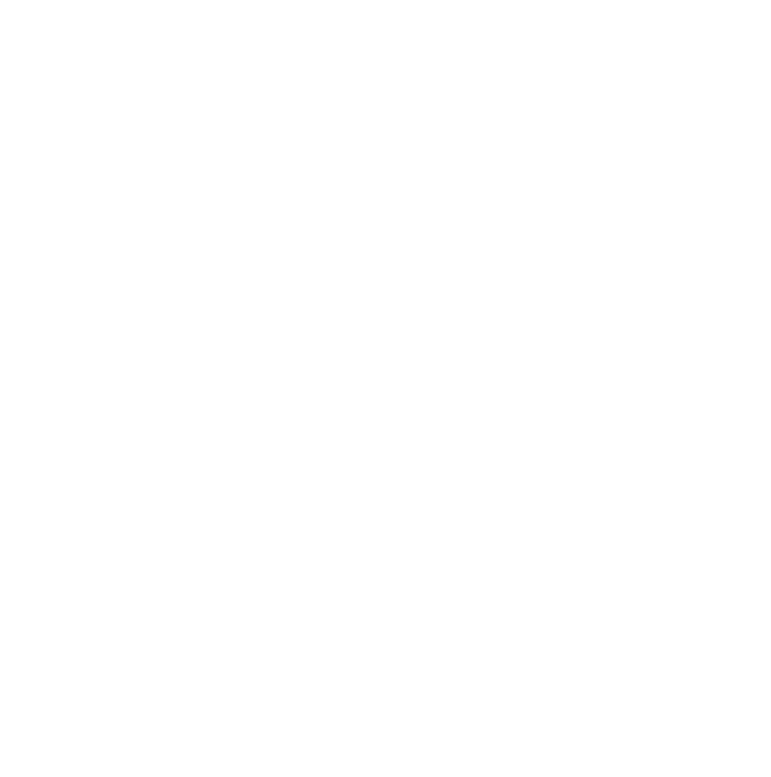 scroll, scrollTop: 0, scrollLeft: 0, axis: both 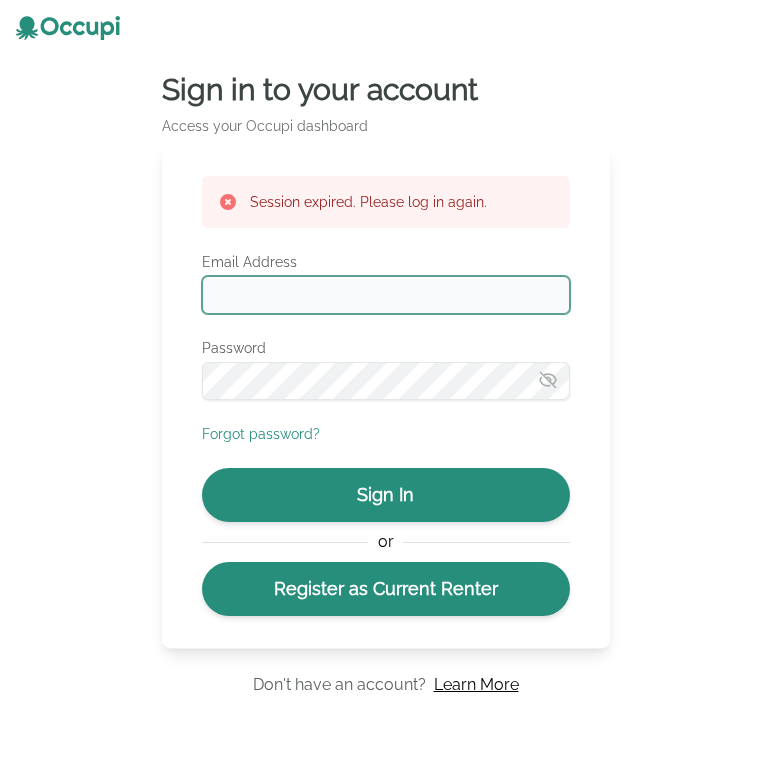 click on "Email Address" at bounding box center [386, 295] 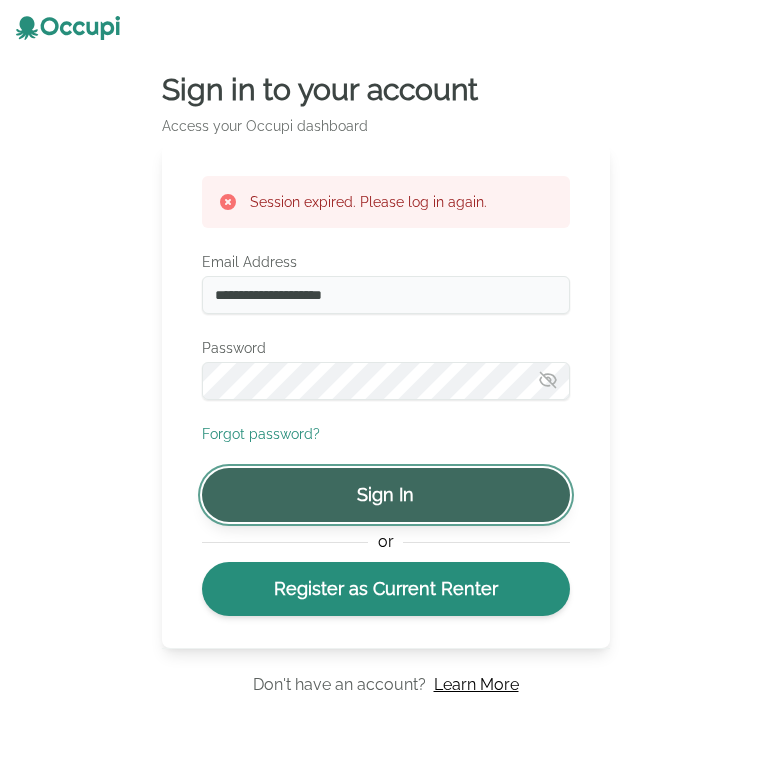 click on "Sign In" at bounding box center [386, 495] 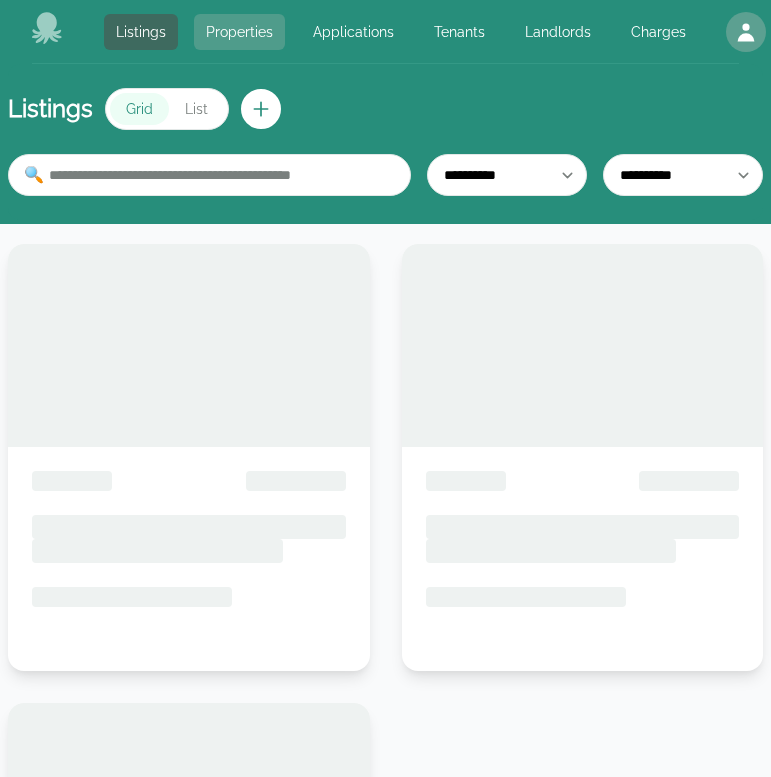 click on "Properties" at bounding box center [239, 32] 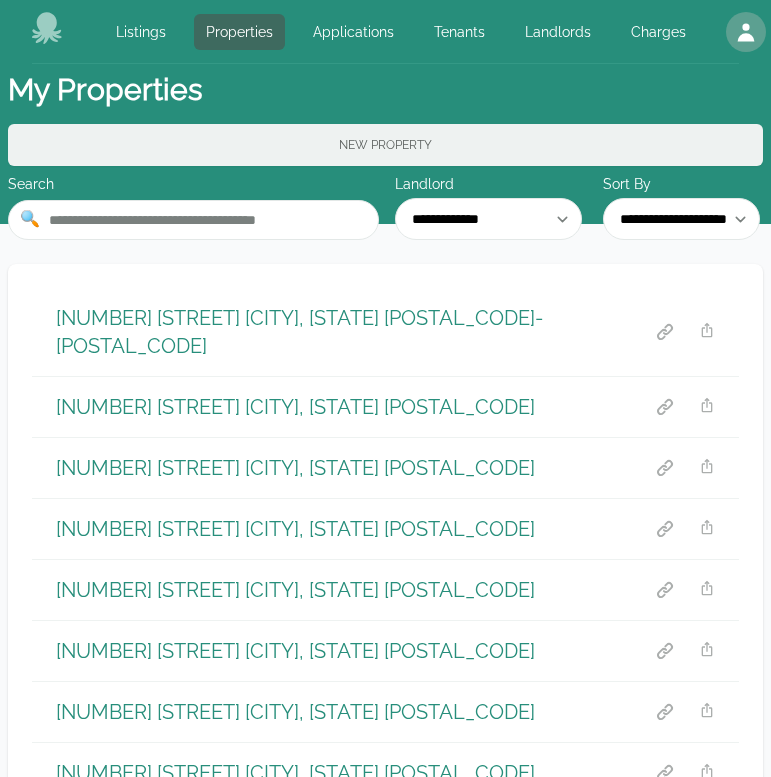 click on "New Property" at bounding box center [385, 145] 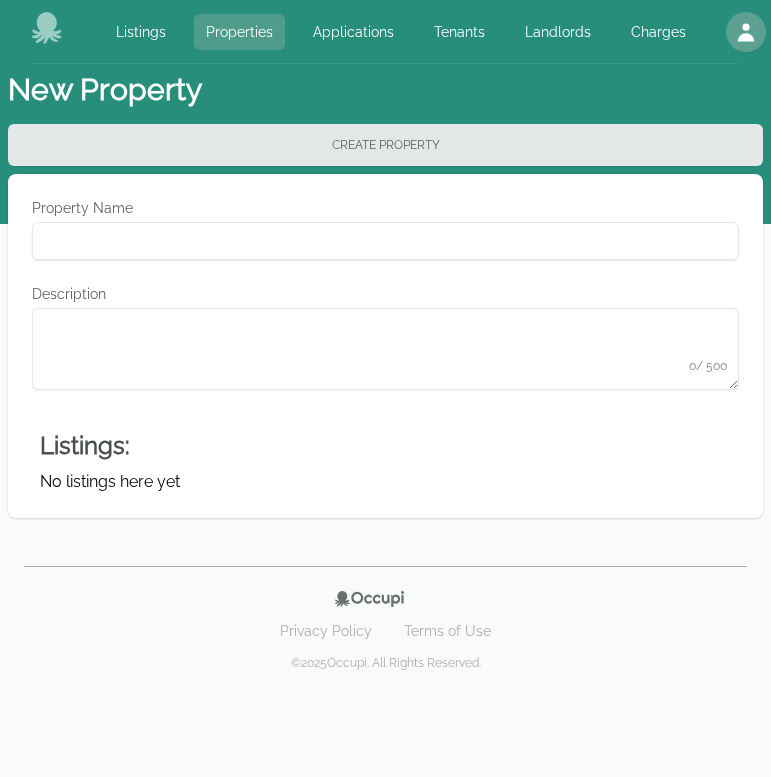 click on "Properties" at bounding box center [239, 32] 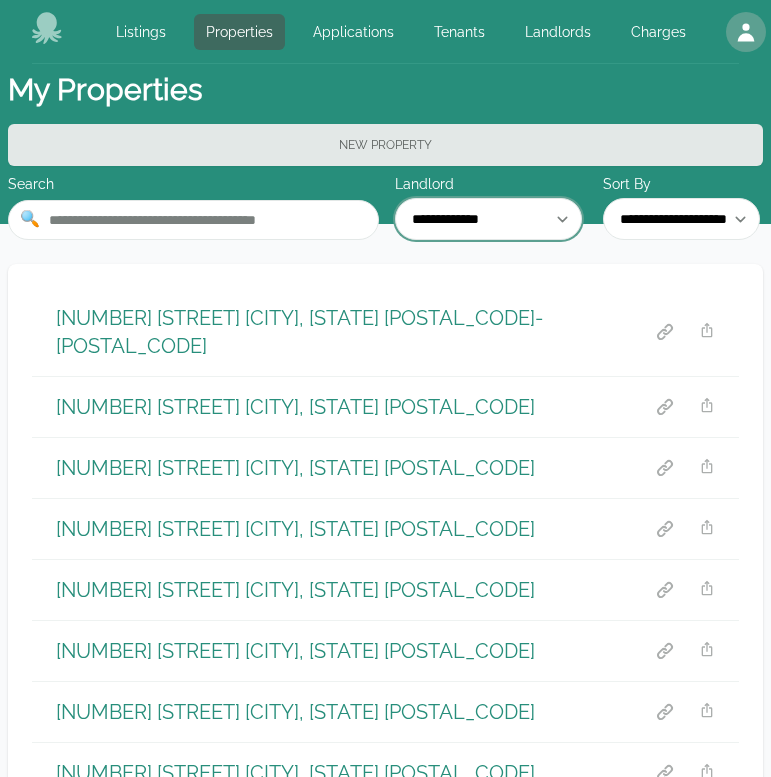click on "**********" at bounding box center (488, 219) 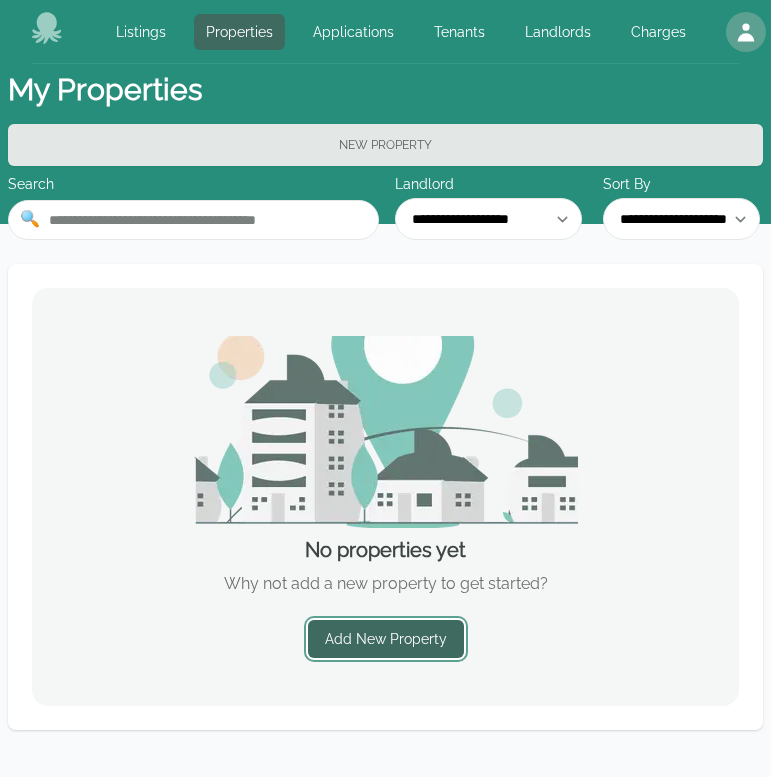 click on "Add New Property" at bounding box center [386, 639] 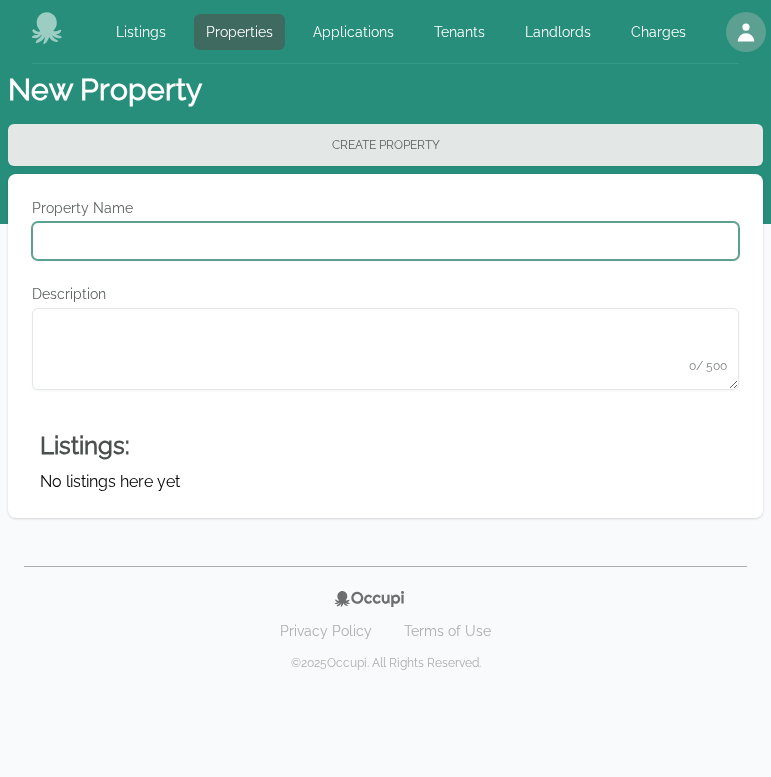 click on "Property Name" at bounding box center (385, 241) 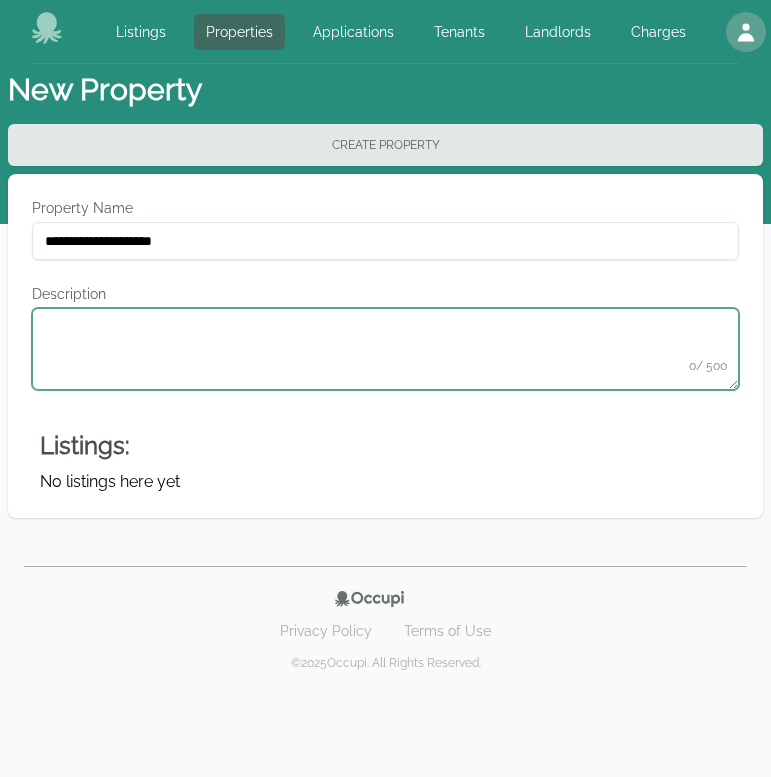 click on "Description" at bounding box center (385, 349) 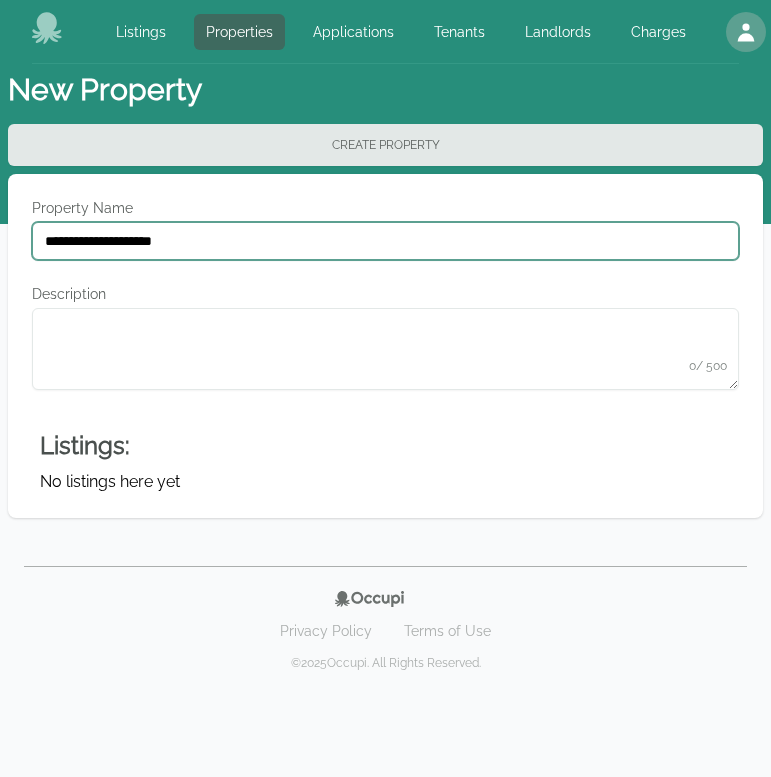 click on "**********" at bounding box center (385, 241) 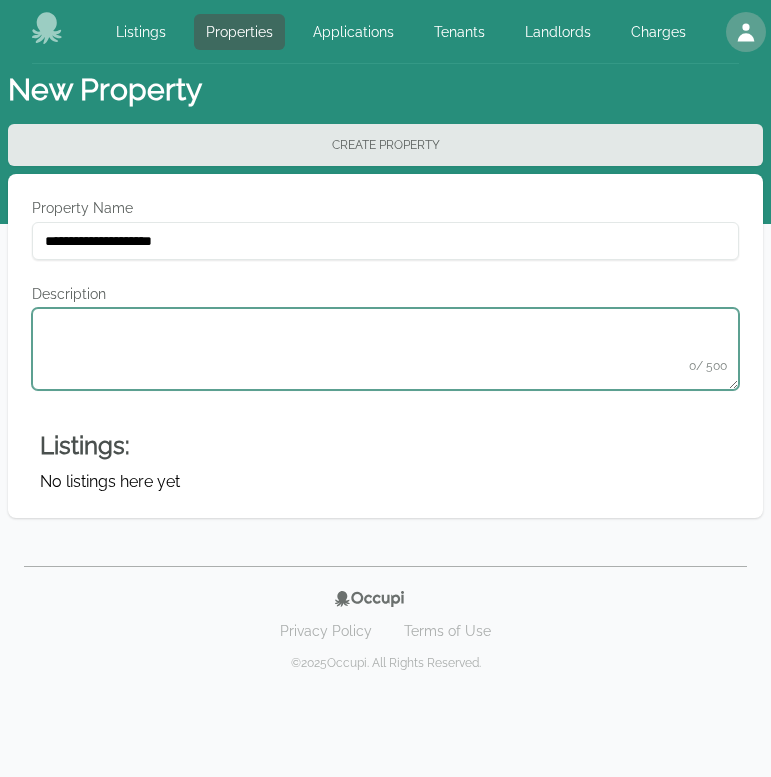click on "Description" at bounding box center [385, 349] 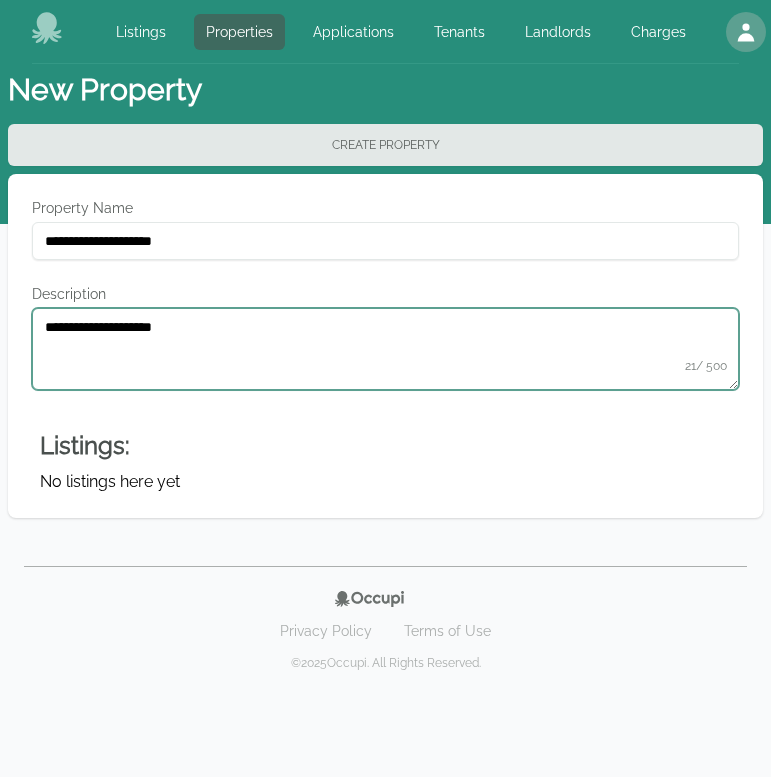 click on "**********" at bounding box center (385, 349) 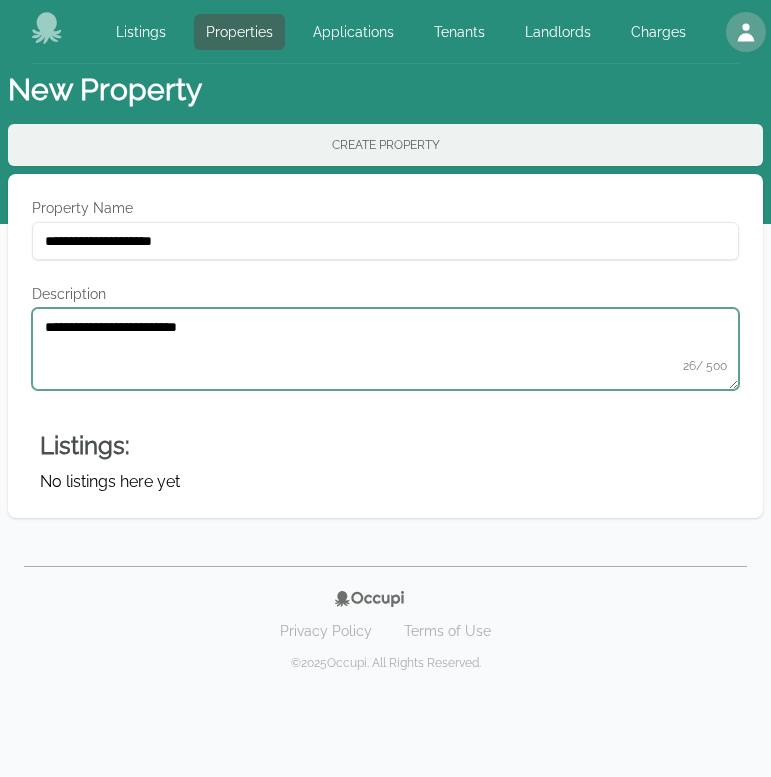 type on "**********" 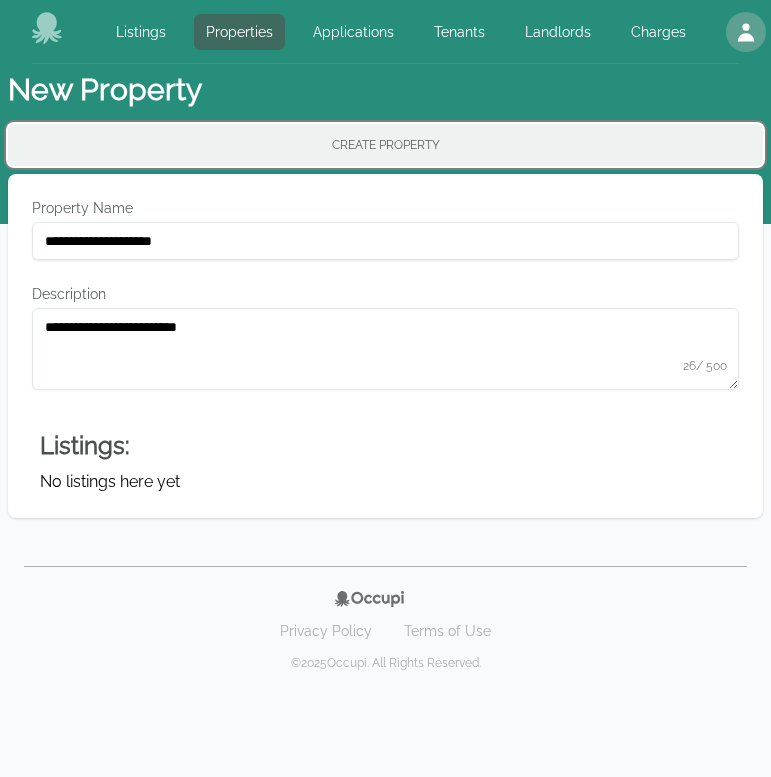 click on "Create Property" at bounding box center (385, 145) 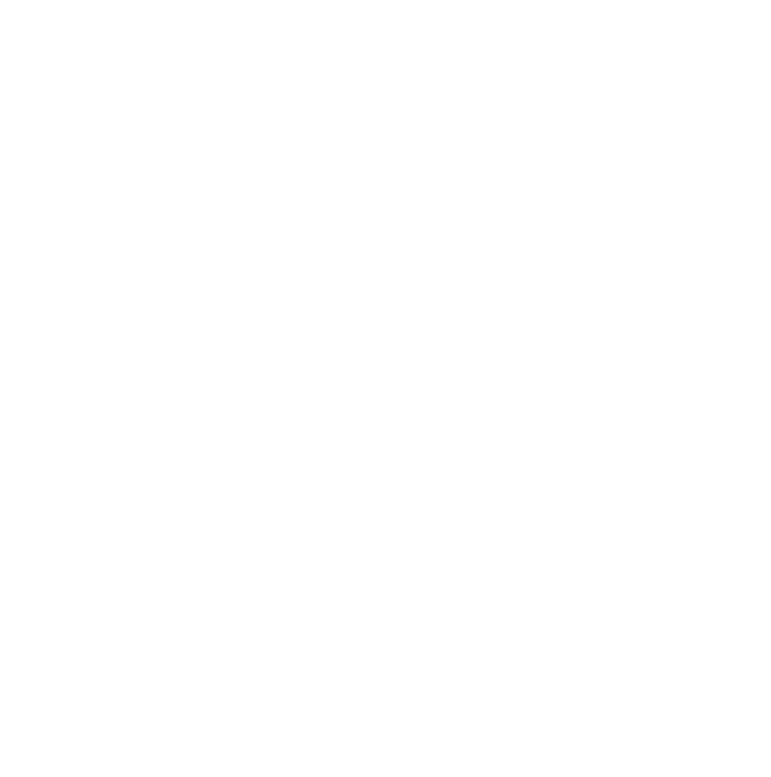scroll, scrollTop: 0, scrollLeft: 0, axis: both 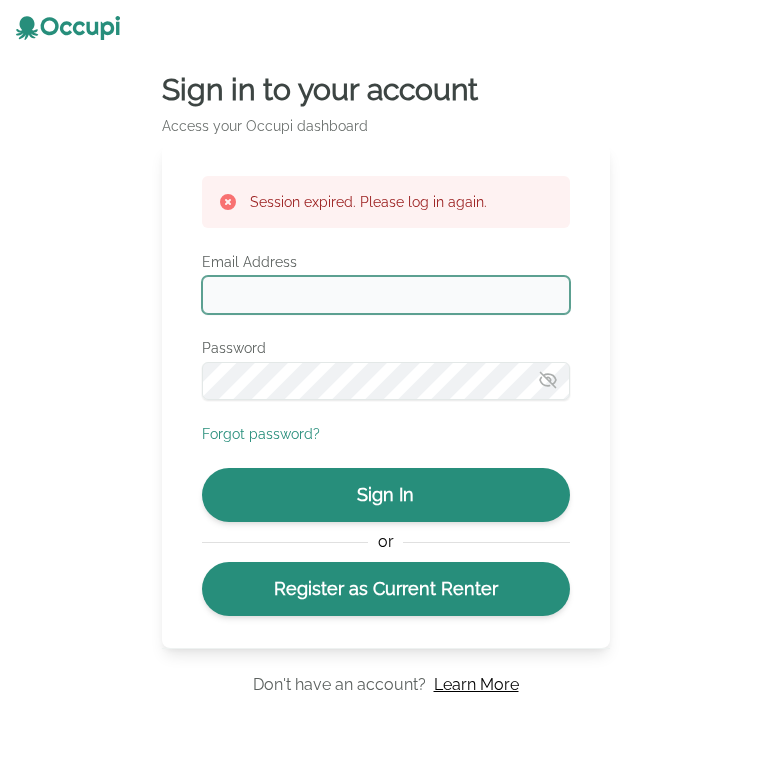 click on "Email Address" at bounding box center [386, 295] 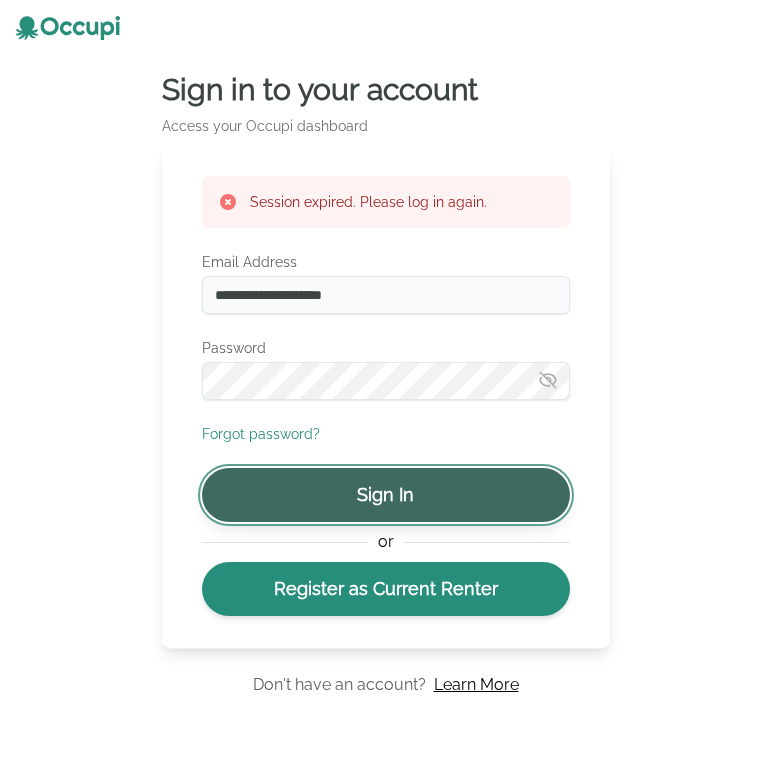 click on "Sign In" at bounding box center (386, 495) 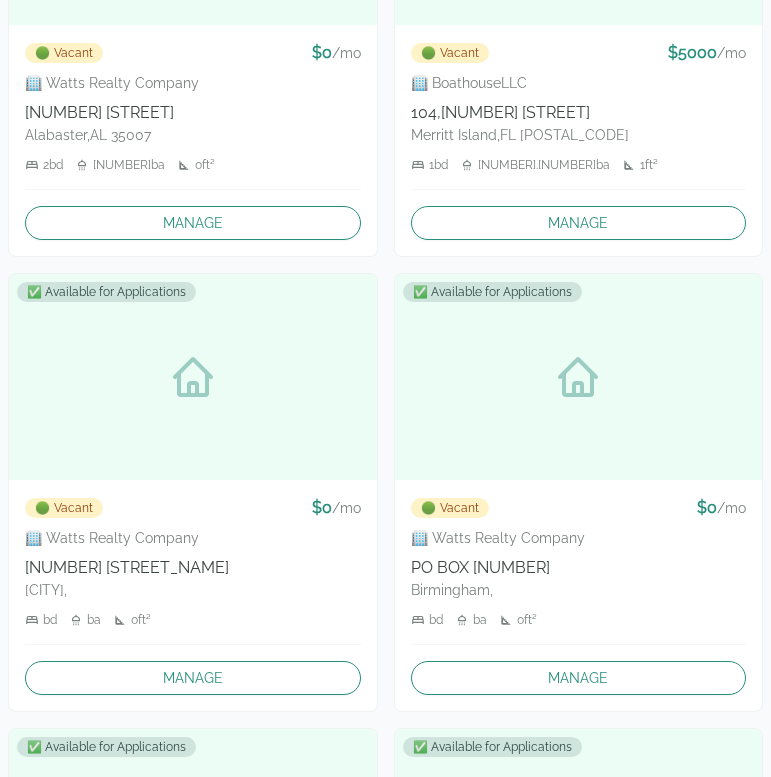 scroll, scrollTop: 0, scrollLeft: 0, axis: both 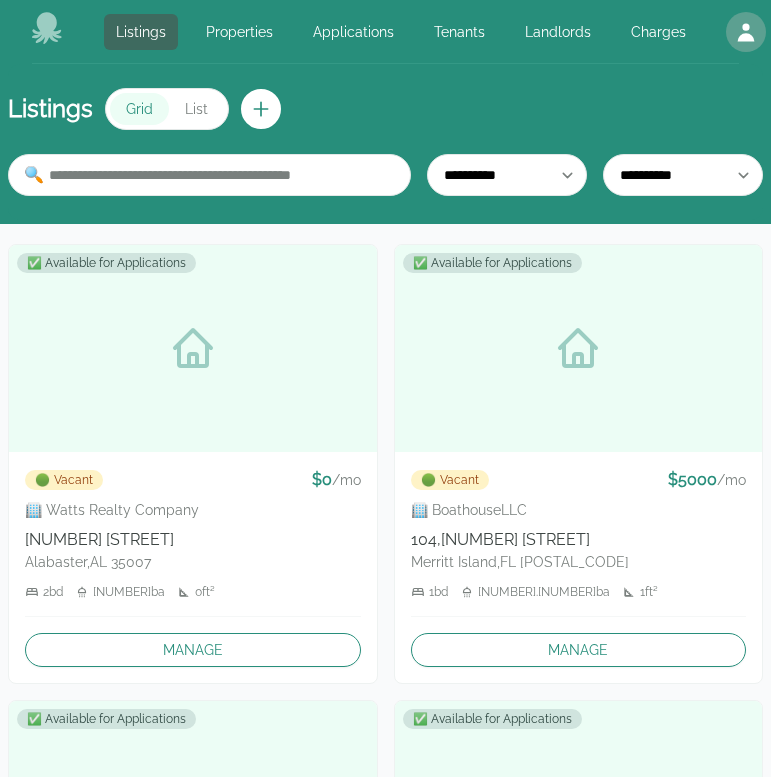 click on "[CITY], [STATE] [POSTAL_CODE]" at bounding box center (579, 562) 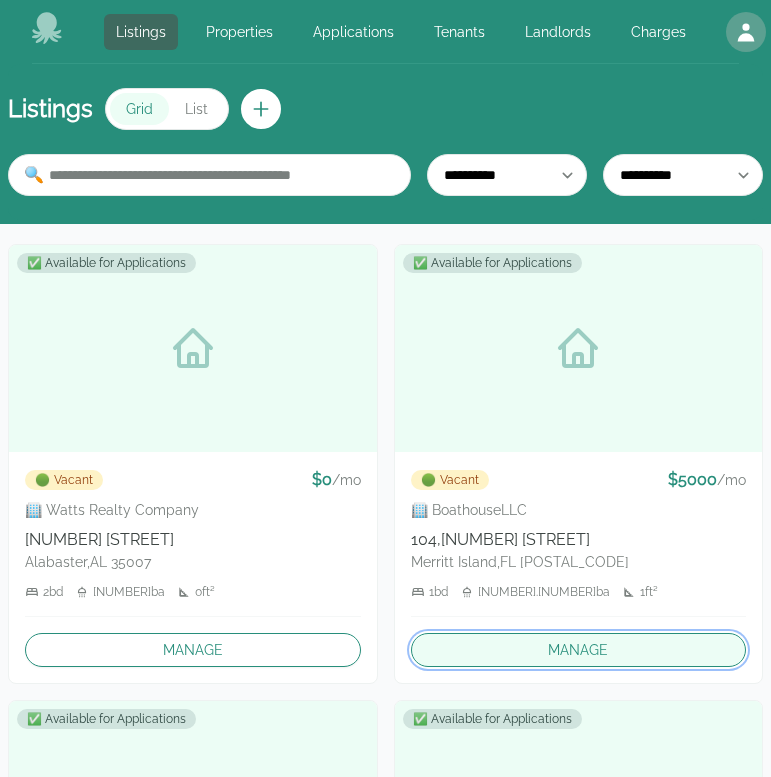 click on "Manage" at bounding box center (579, 650) 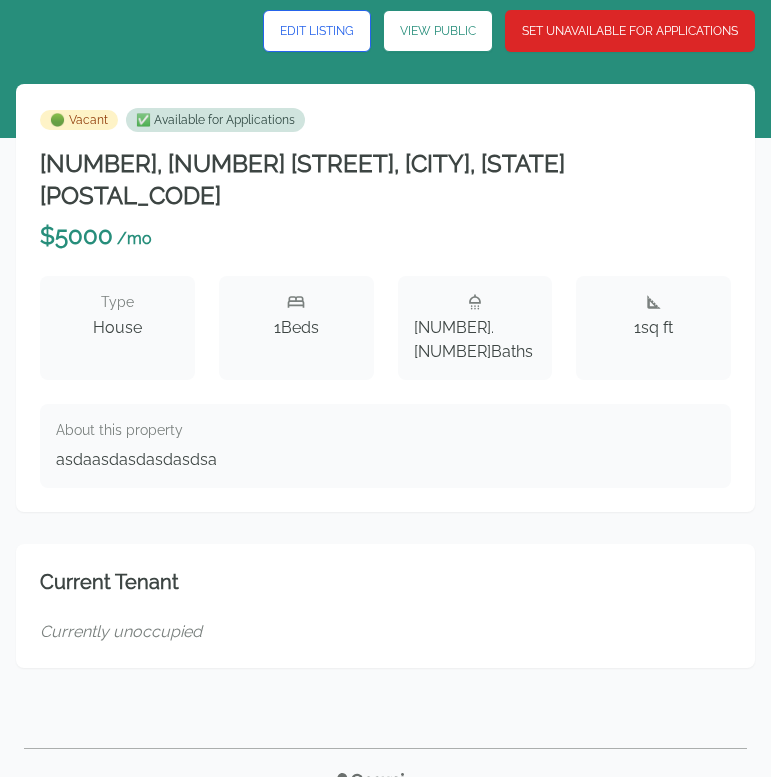 scroll, scrollTop: 0, scrollLeft: 0, axis: both 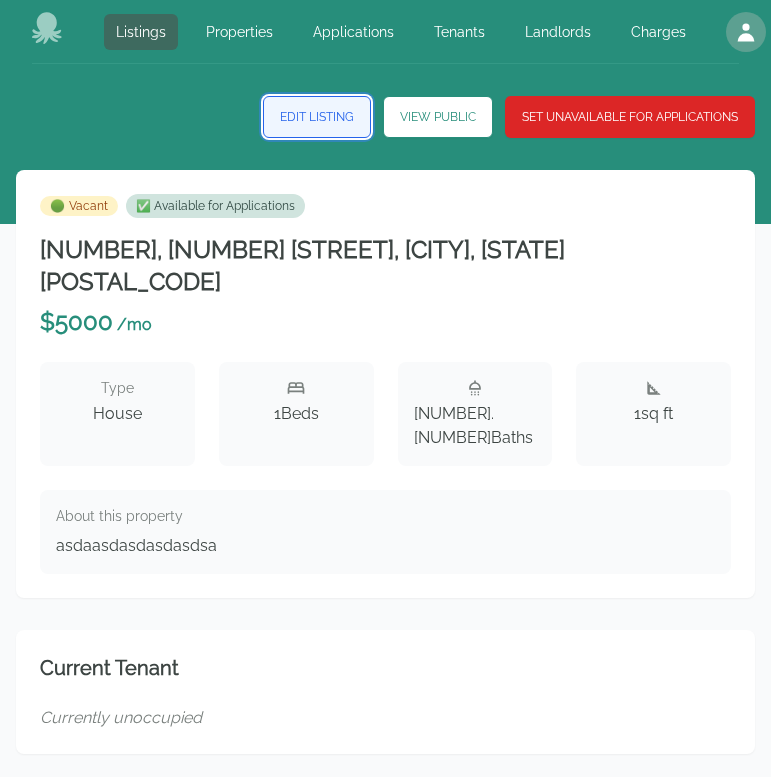 click on "Edit Listing" at bounding box center (317, 117) 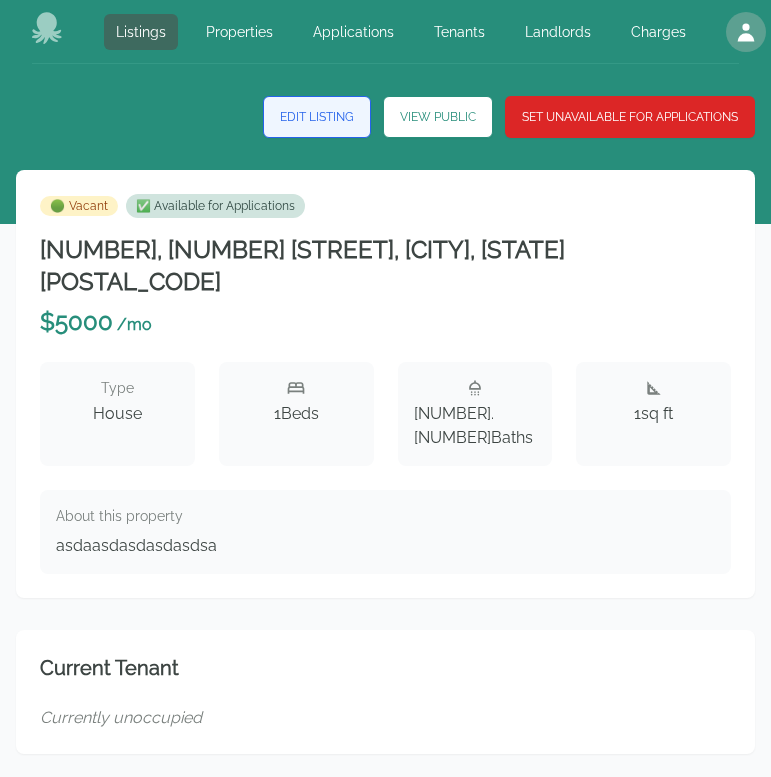 select on "*" 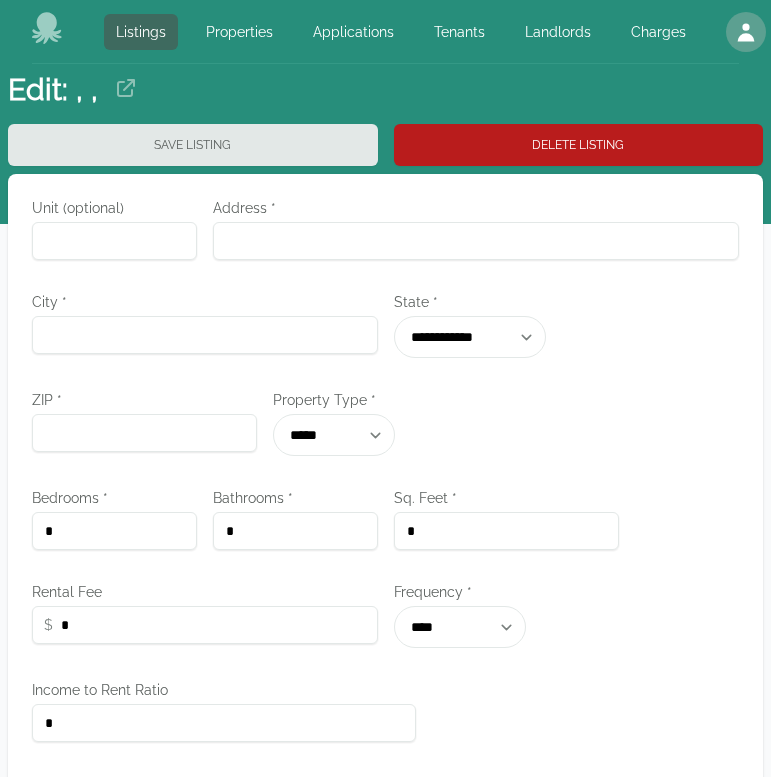 type on "***" 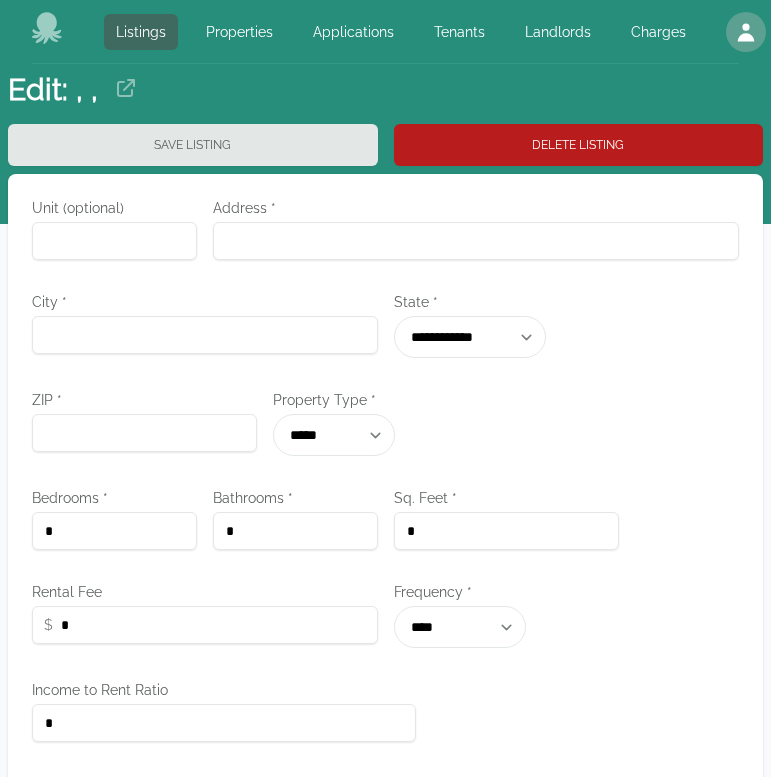 type on "**********" 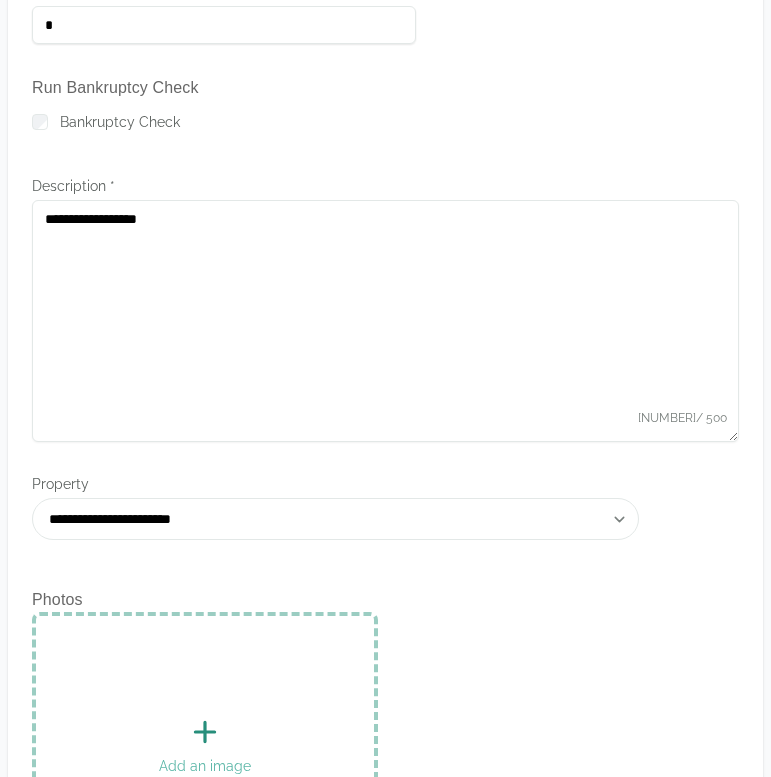 scroll, scrollTop: 699, scrollLeft: 0, axis: vertical 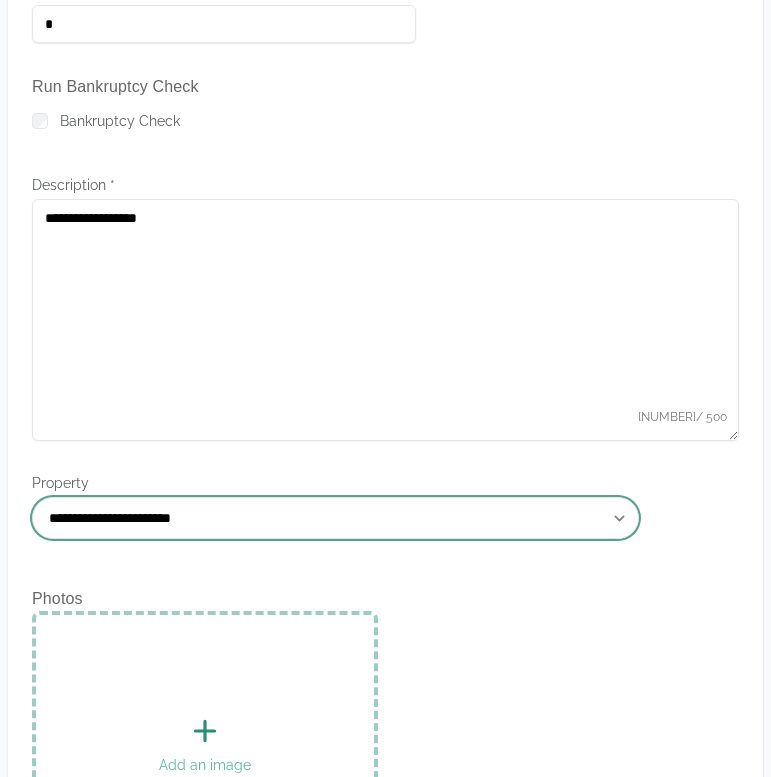 click on "**********" at bounding box center (335, 518) 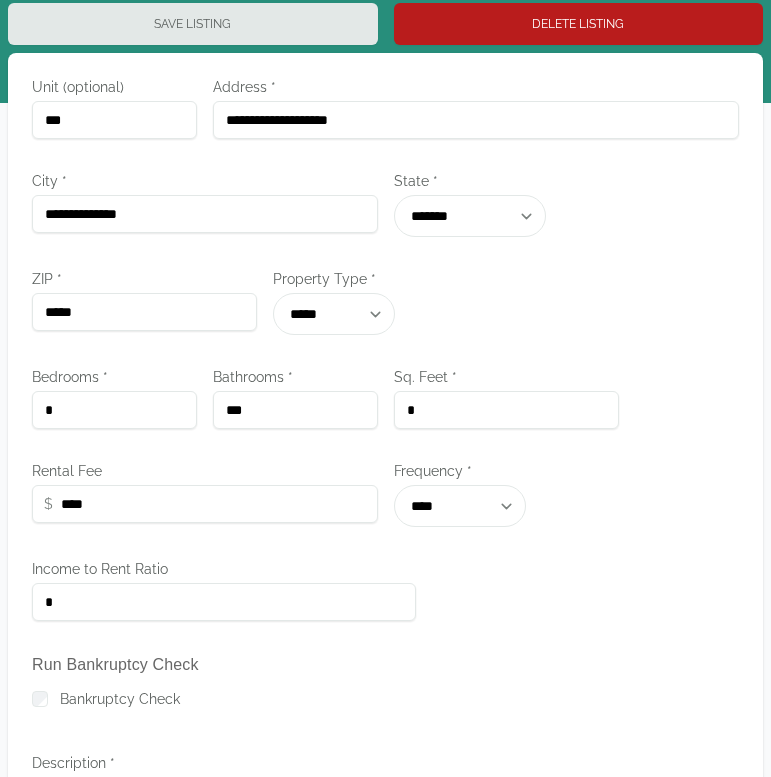 scroll, scrollTop: 0, scrollLeft: 0, axis: both 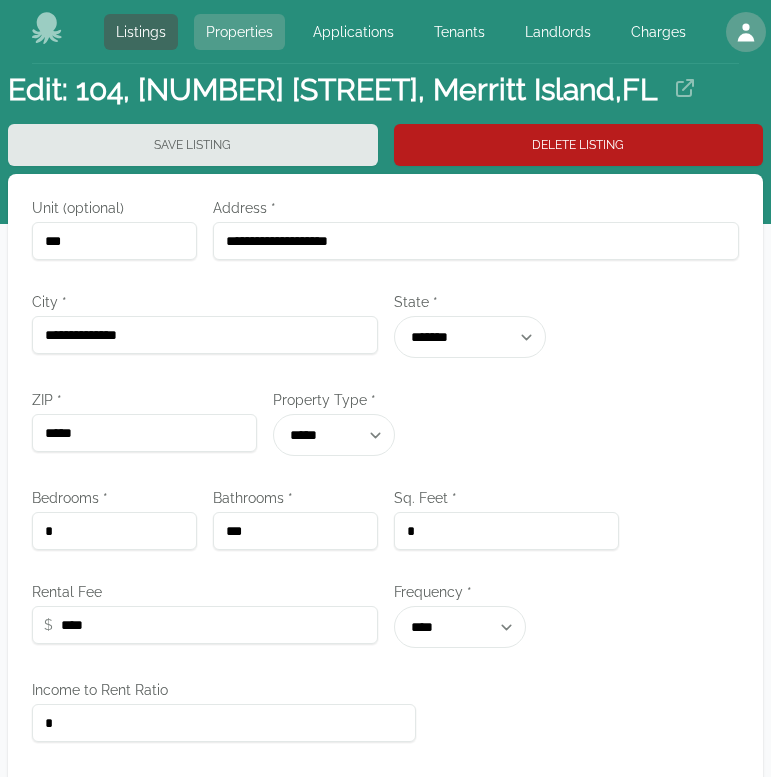 click on "Properties" at bounding box center (239, 32) 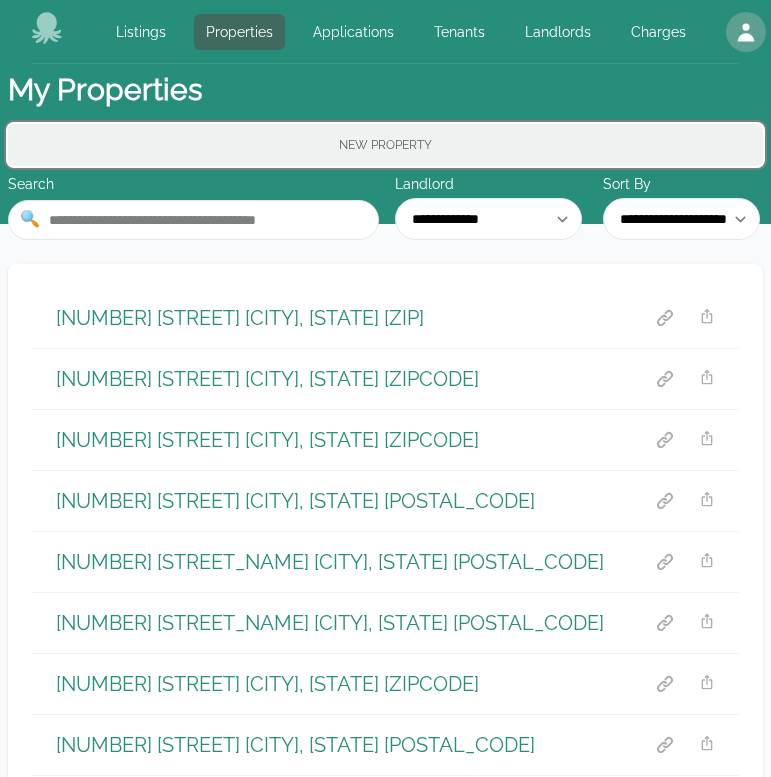 click on "New Property" at bounding box center (385, 145) 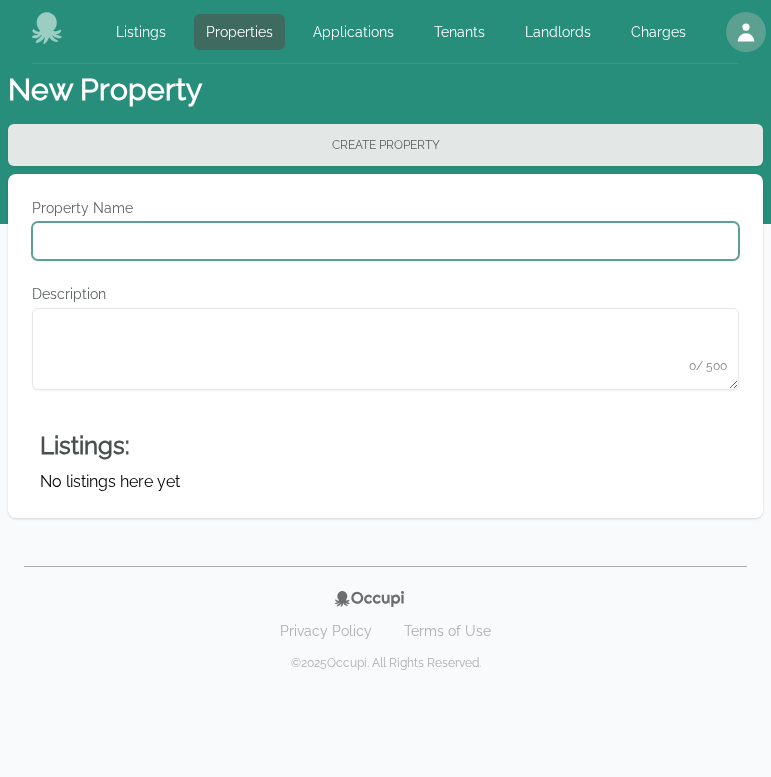 click on "Property Name" at bounding box center (385, 241) 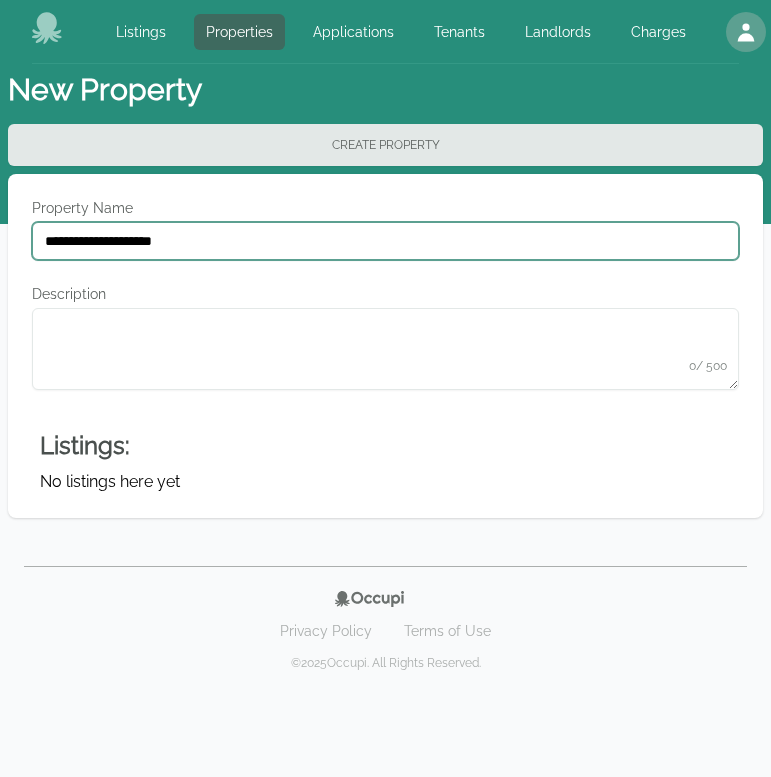 click on "**********" at bounding box center [385, 241] 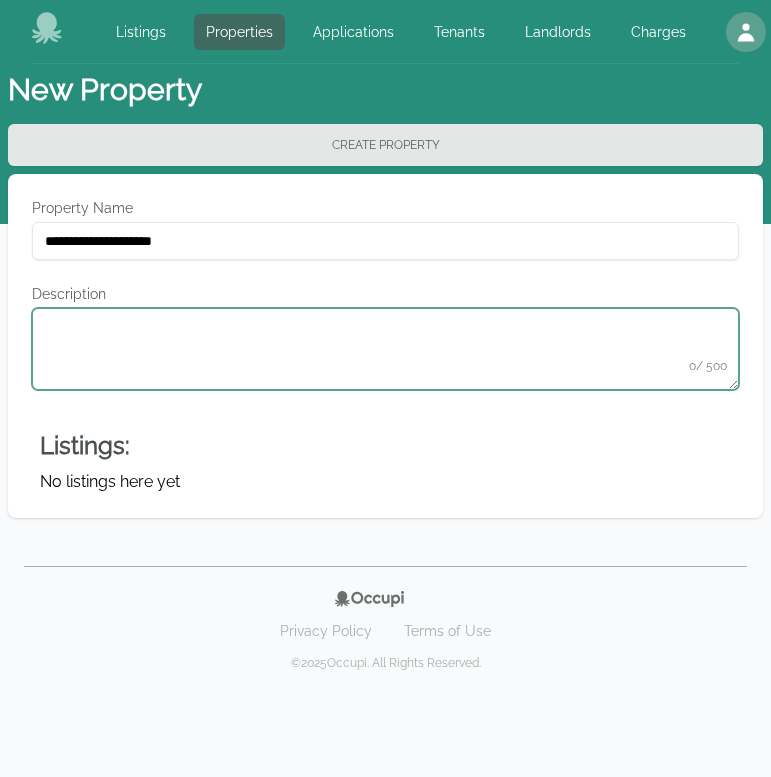 click on "Description" at bounding box center (385, 349) 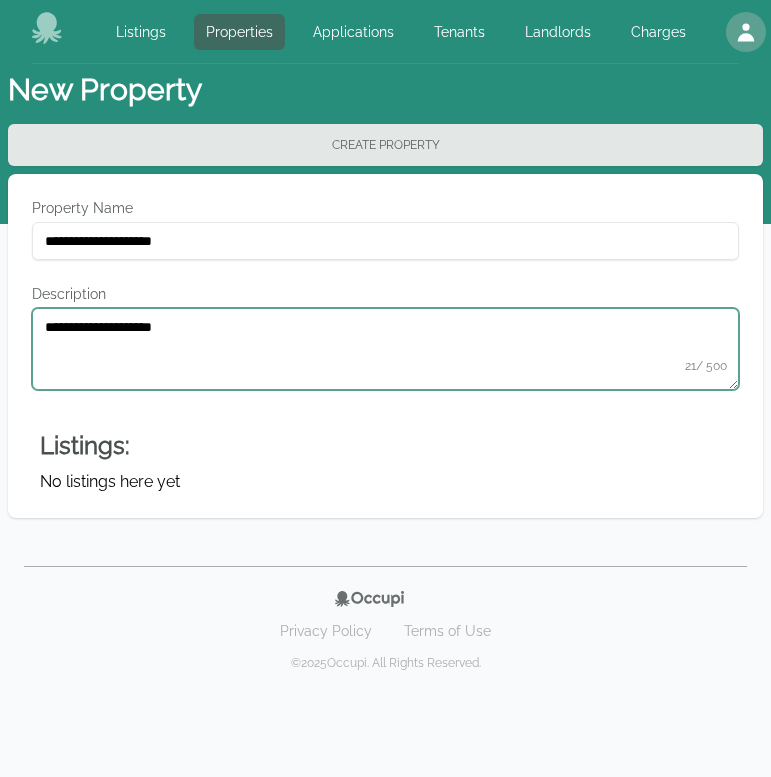click on "**********" at bounding box center [385, 349] 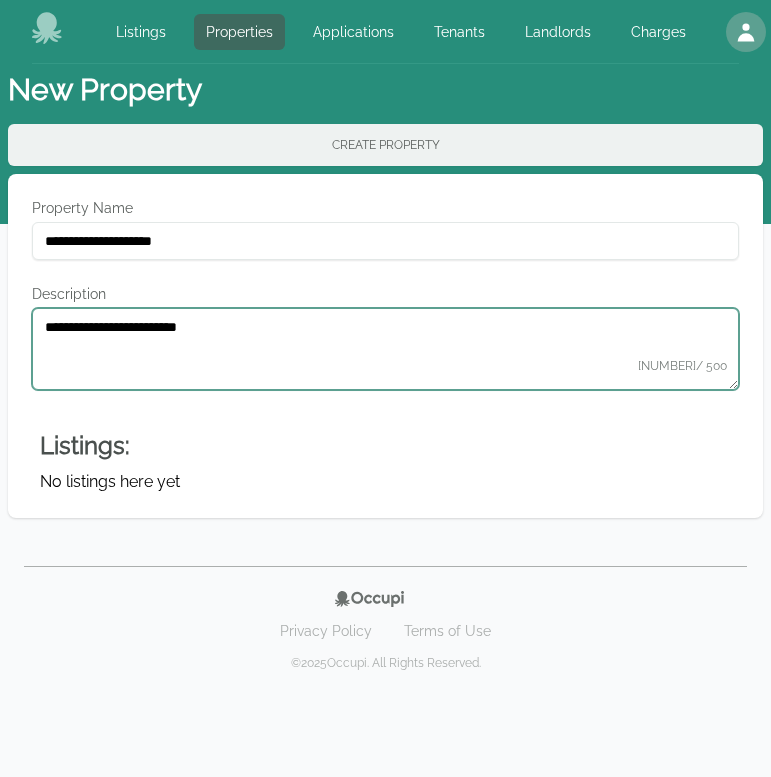 type on "**********" 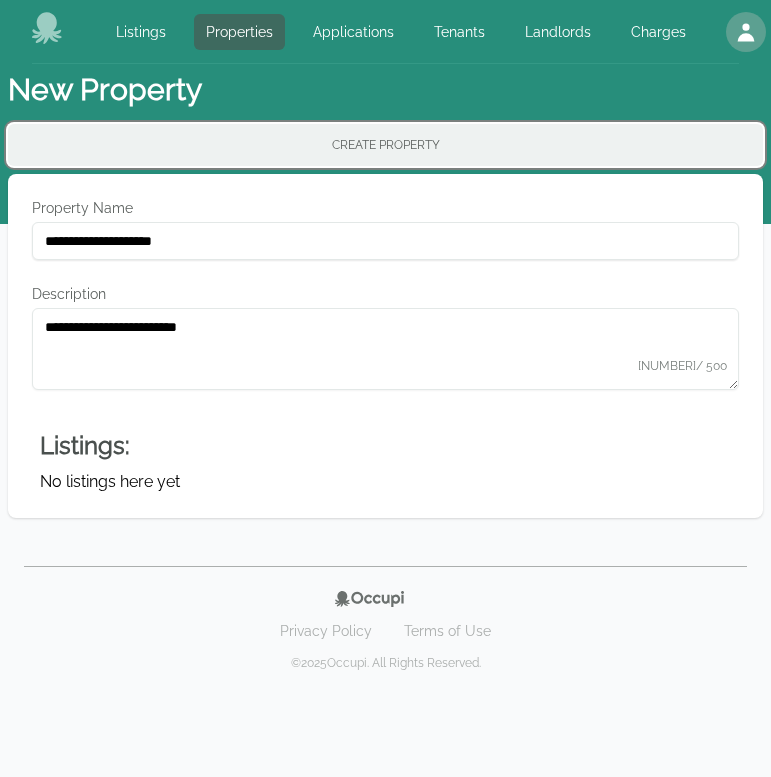 click on "Create Property" at bounding box center [385, 145] 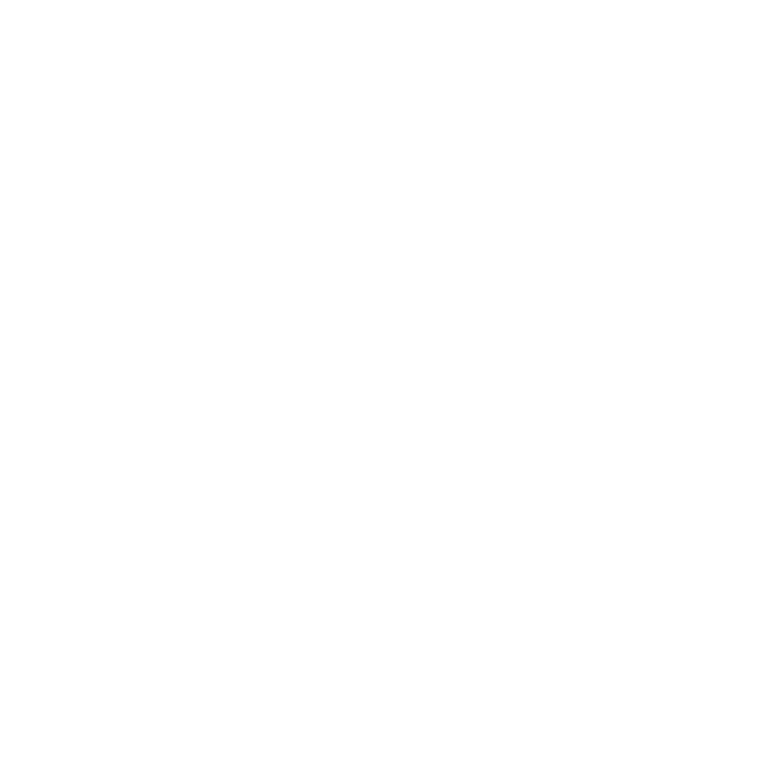 scroll, scrollTop: 0, scrollLeft: 0, axis: both 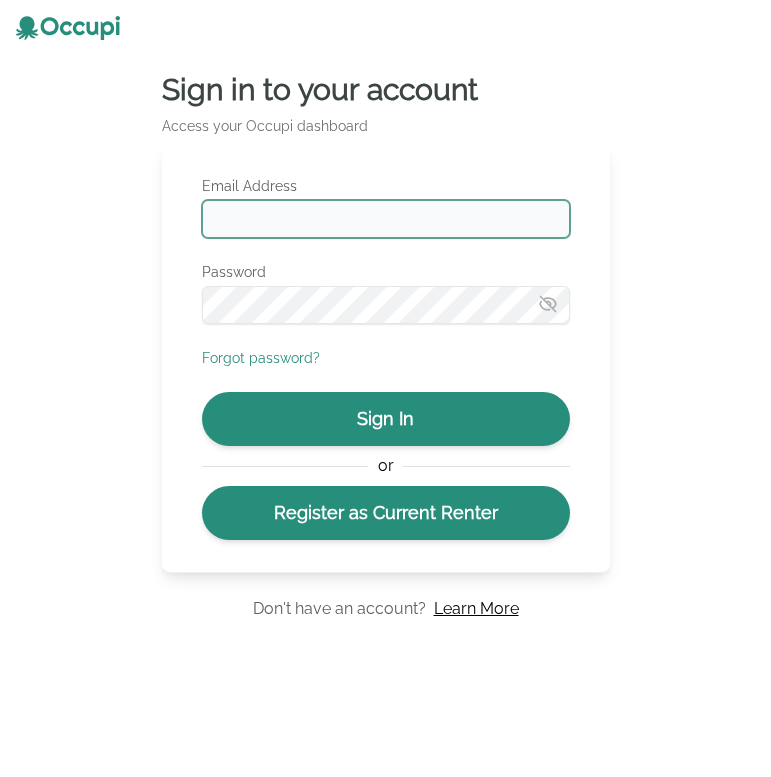 click on "Email Address" at bounding box center [386, 219] 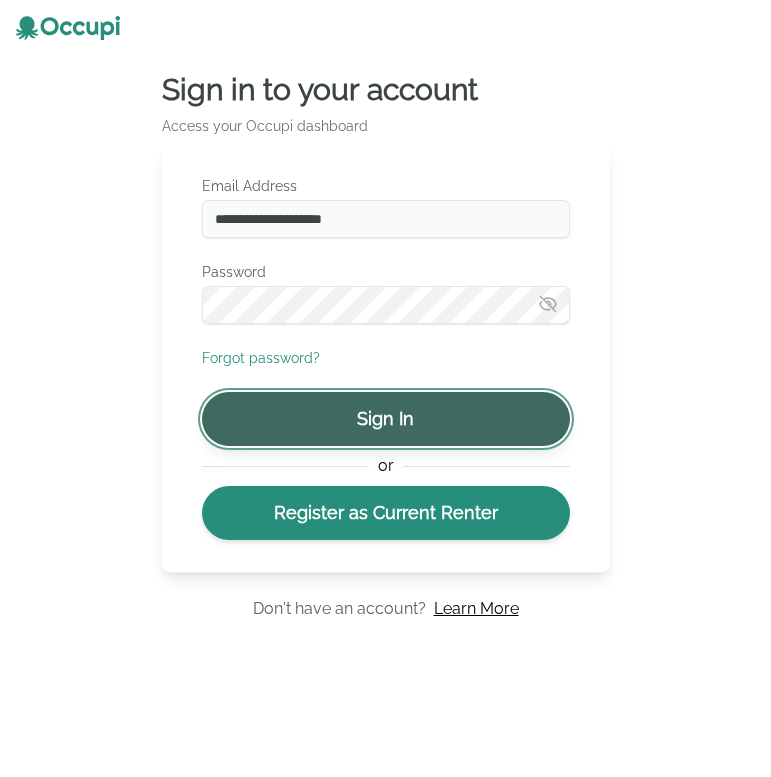 click on "Sign In" at bounding box center [386, 419] 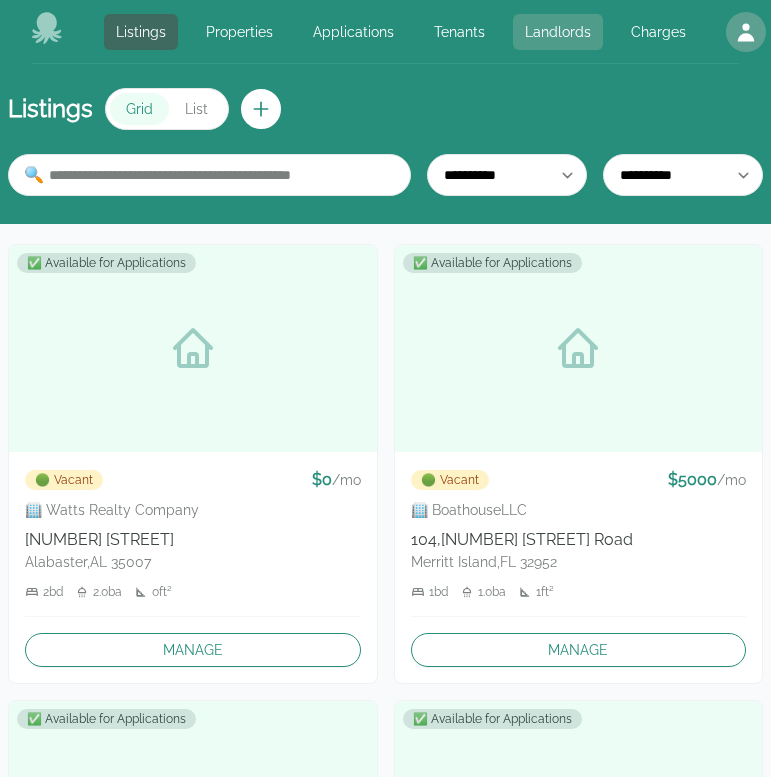 click on "Landlords" at bounding box center (558, 32) 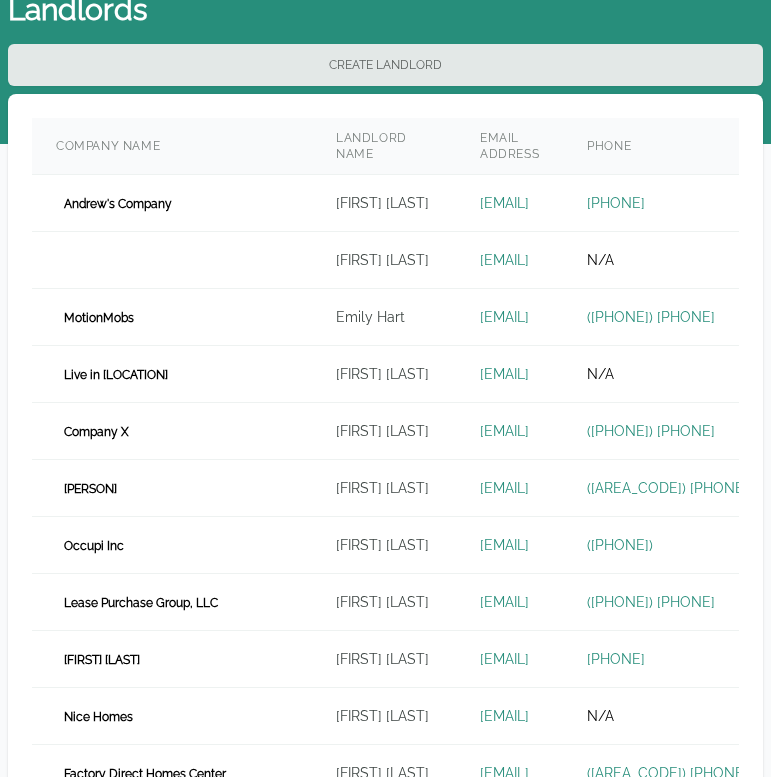 scroll, scrollTop: 0, scrollLeft: 0, axis: both 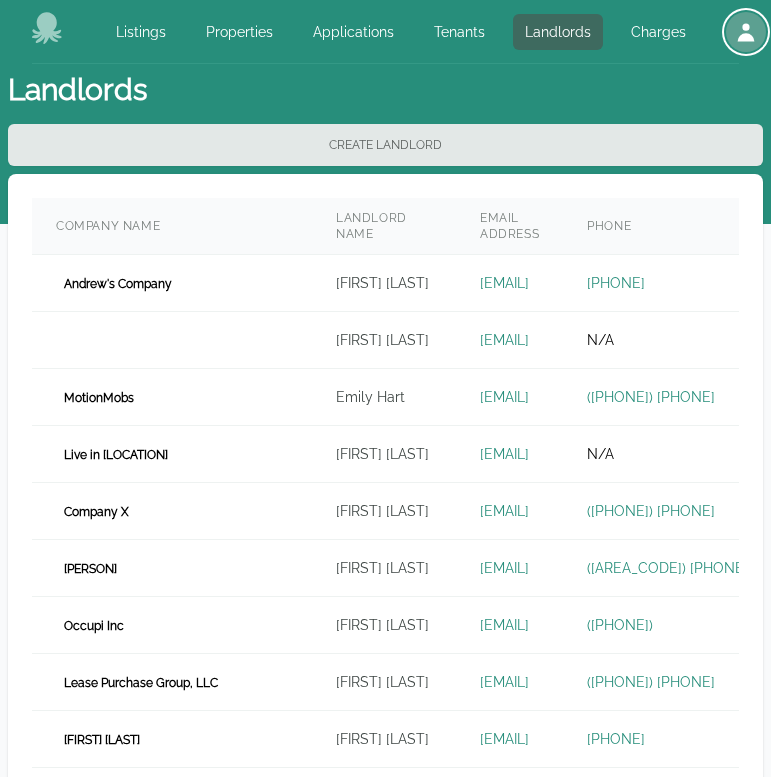 click 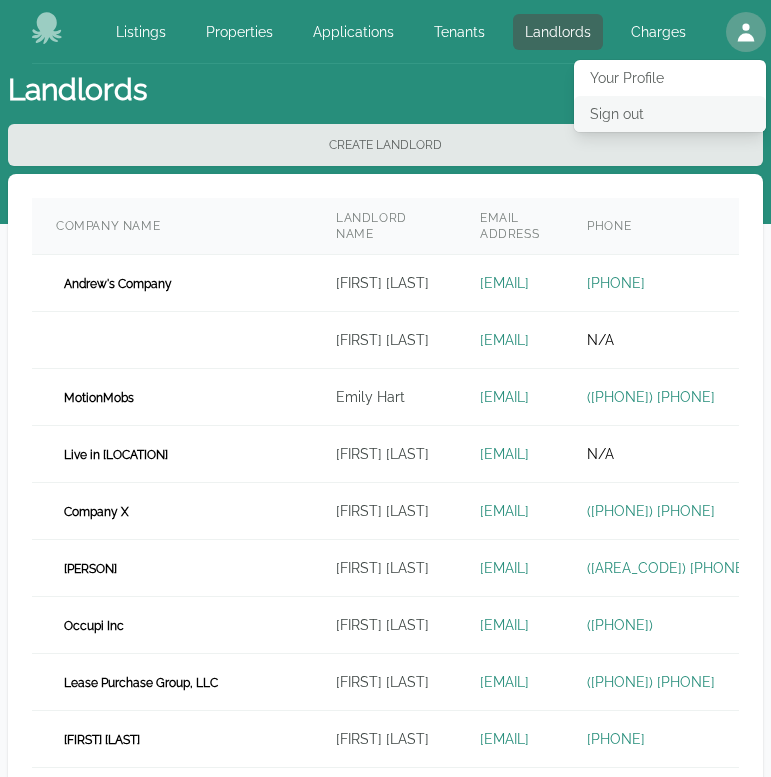 click on "Sign out" at bounding box center [670, 114] 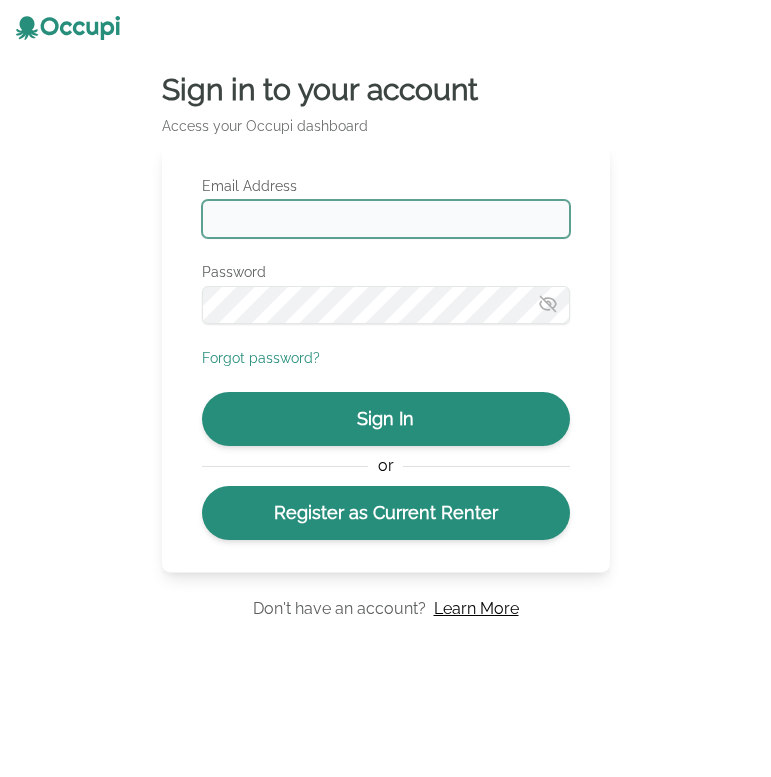 click on "Email Address" at bounding box center (386, 219) 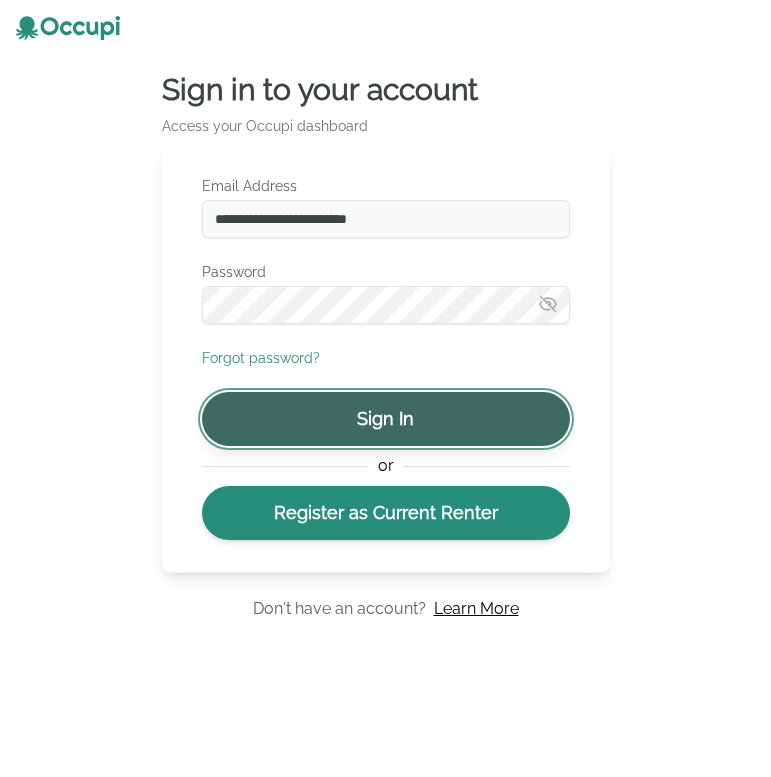 click on "Sign In" at bounding box center [386, 419] 